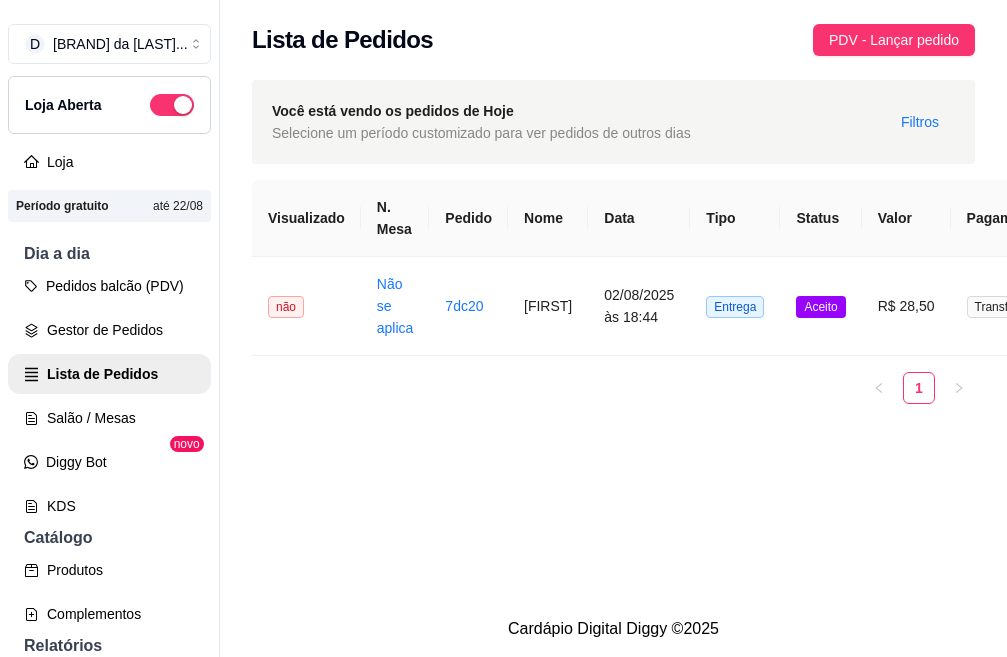 scroll, scrollTop: 0, scrollLeft: 0, axis: both 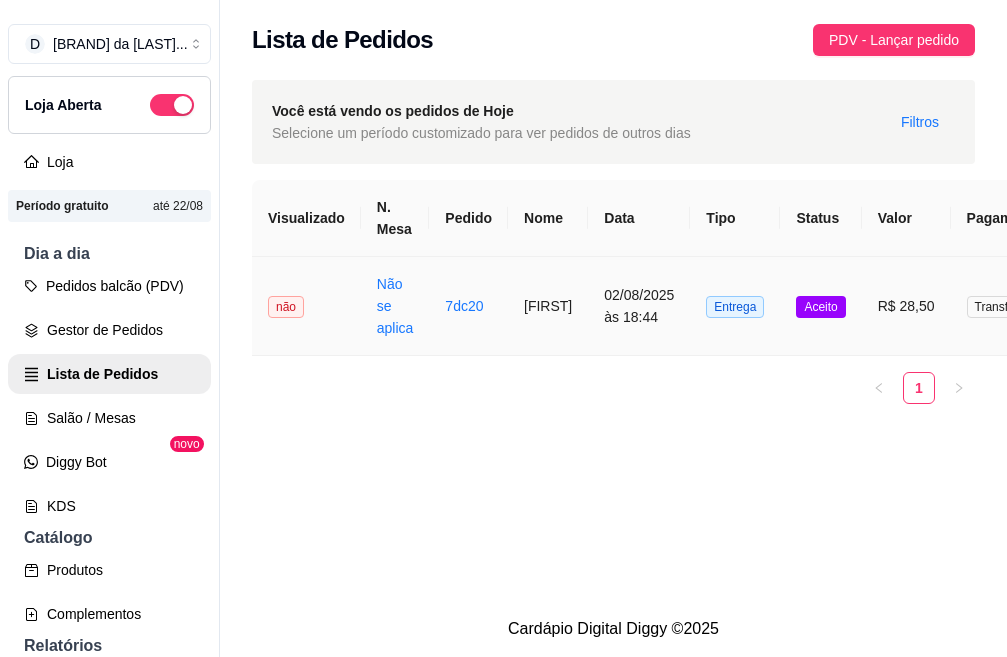 click on "Aceito" at bounding box center (820, 307) 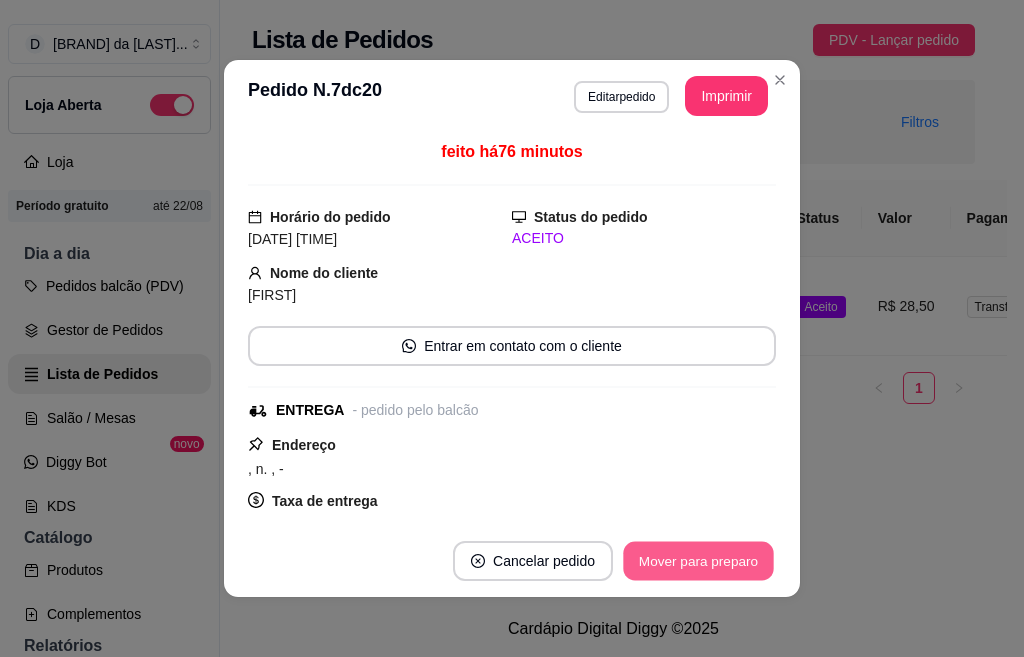 click on "Mover para preparo" at bounding box center (698, 561) 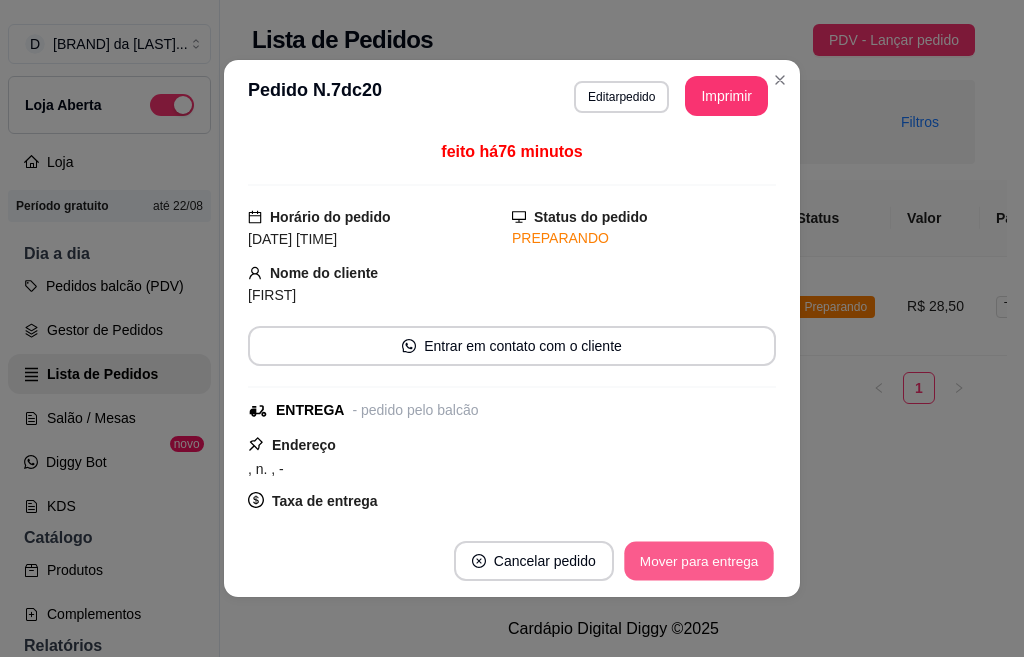 click on "Mover para entrega" at bounding box center (699, 561) 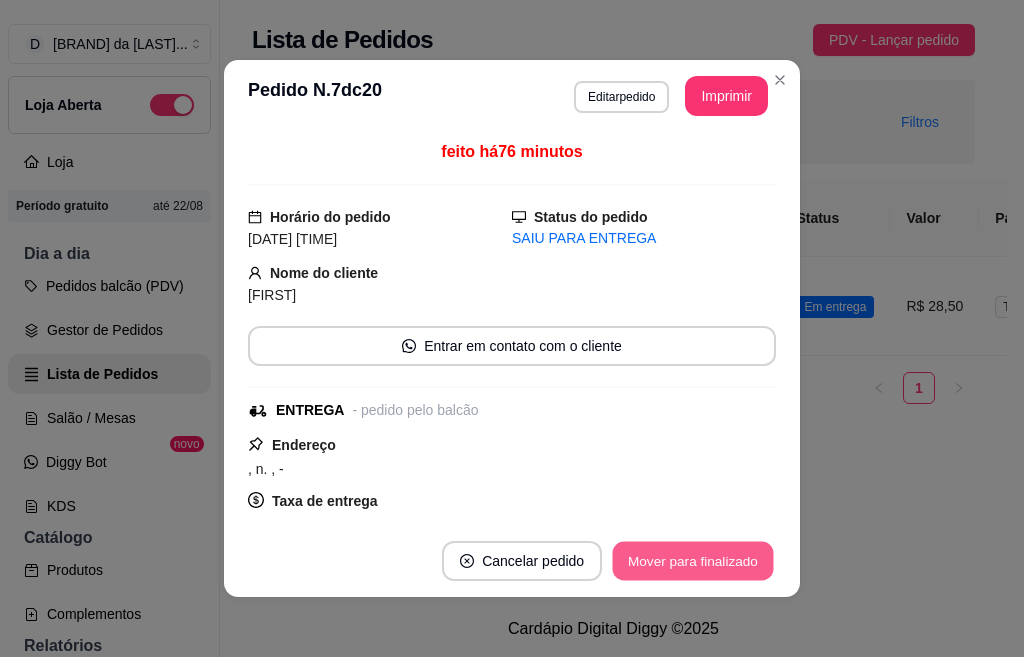 click on "Mover para finalizado" at bounding box center (693, 561) 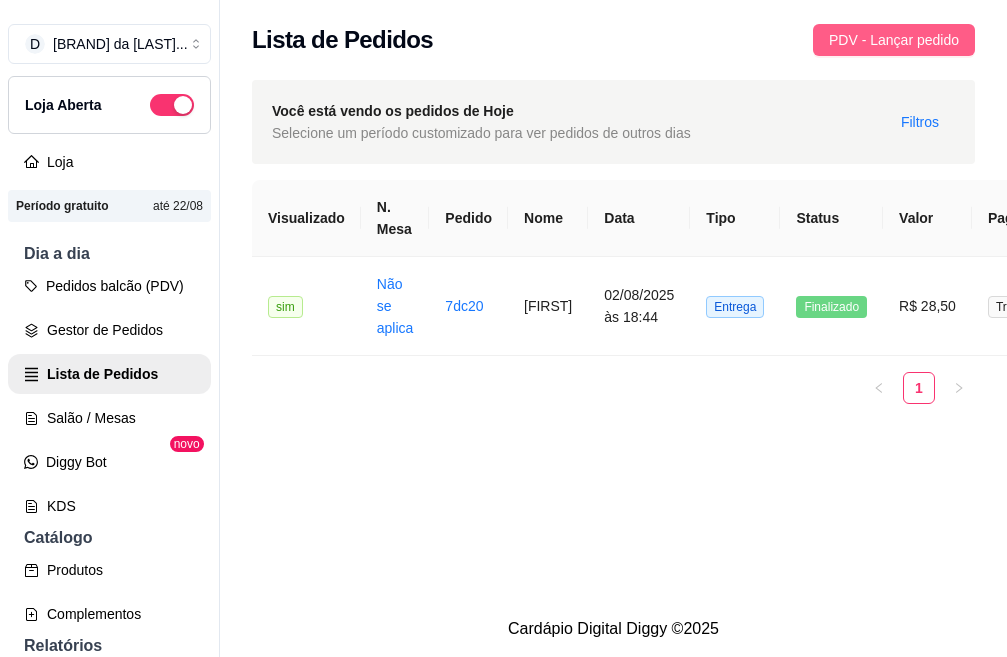 click on "PDV - Lançar pedido" at bounding box center [894, 40] 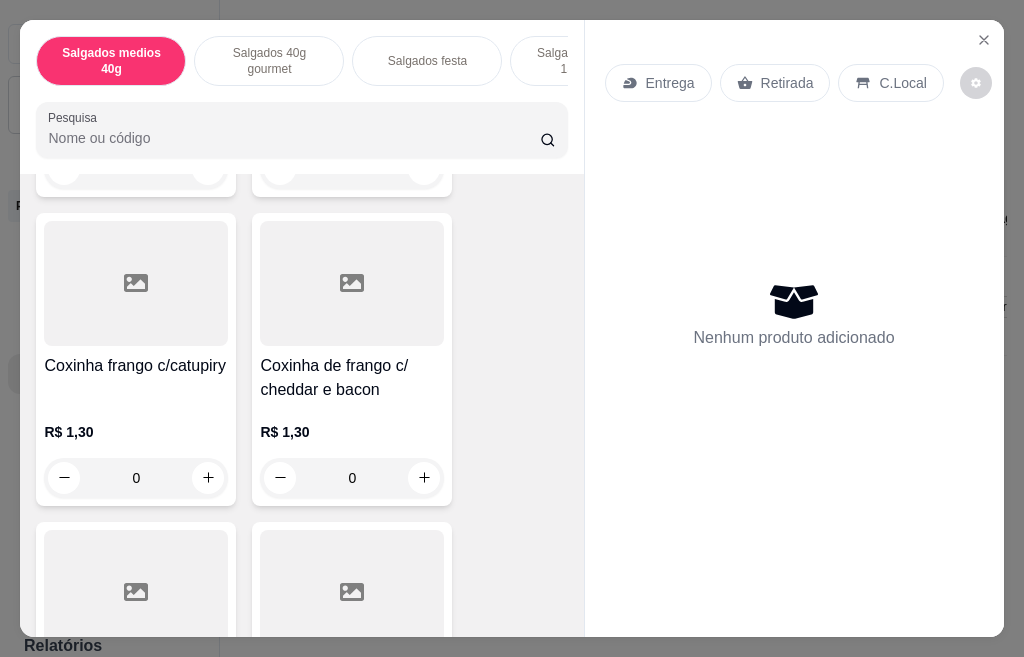 scroll, scrollTop: 700, scrollLeft: 0, axis: vertical 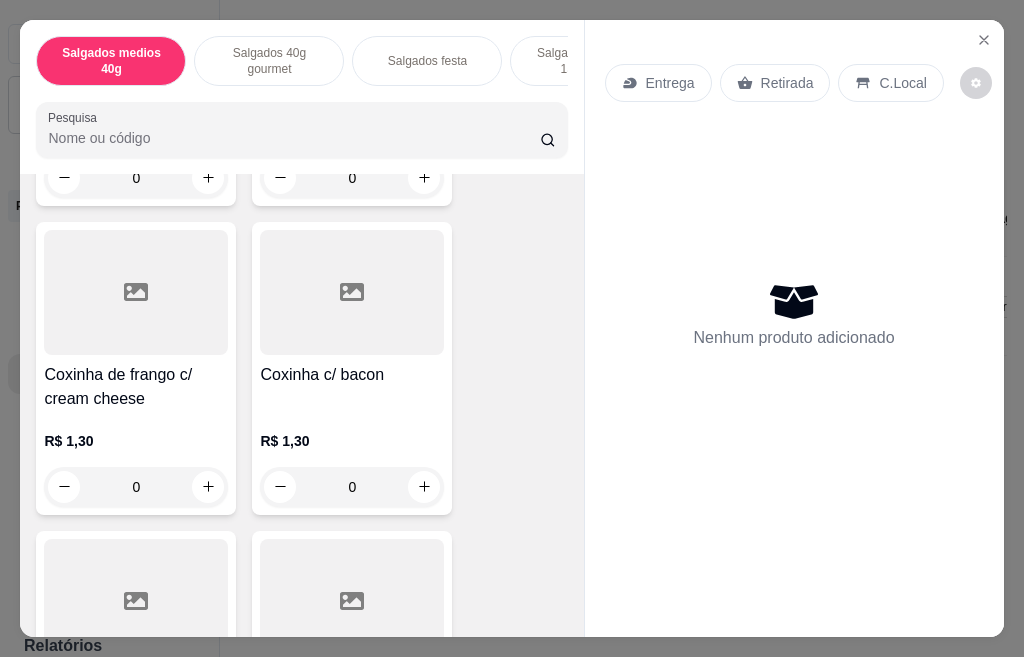click on "0" at bounding box center (136, 487) 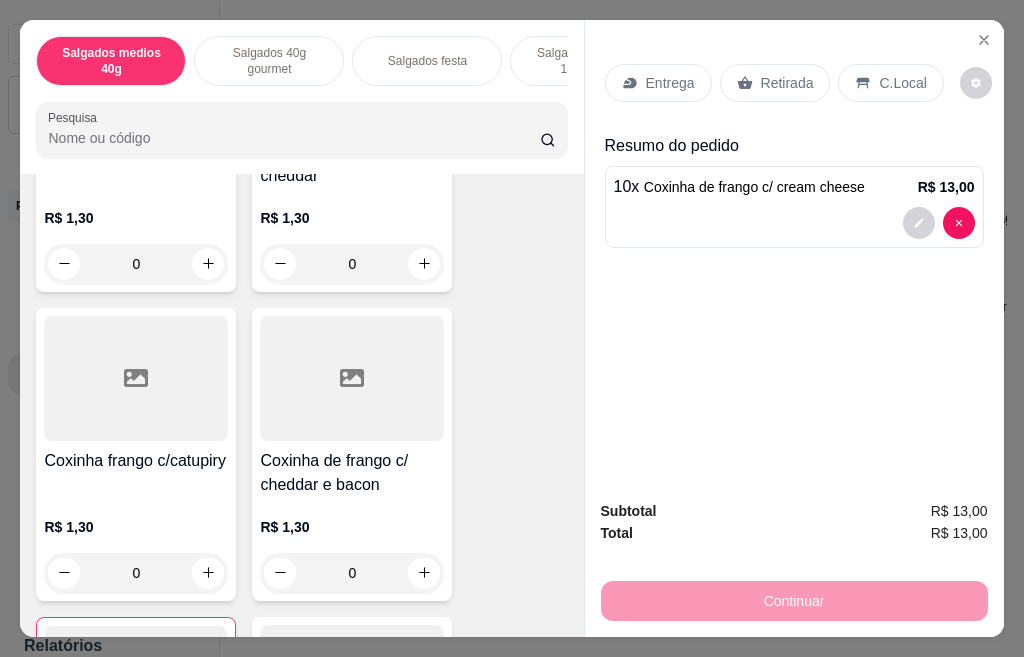 scroll, scrollTop: 400, scrollLeft: 0, axis: vertical 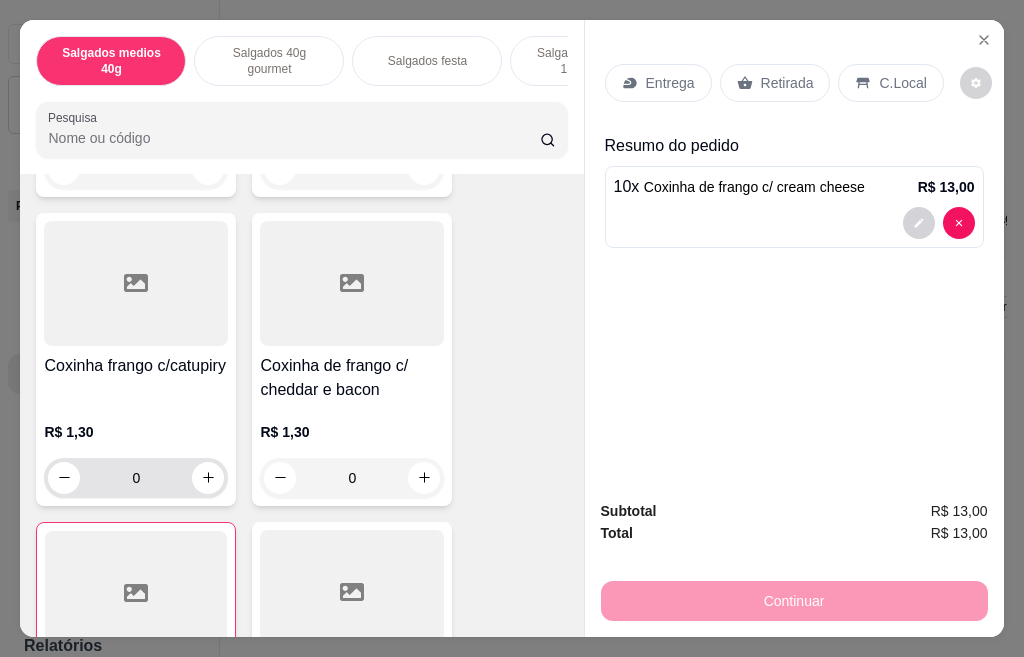 type on "10" 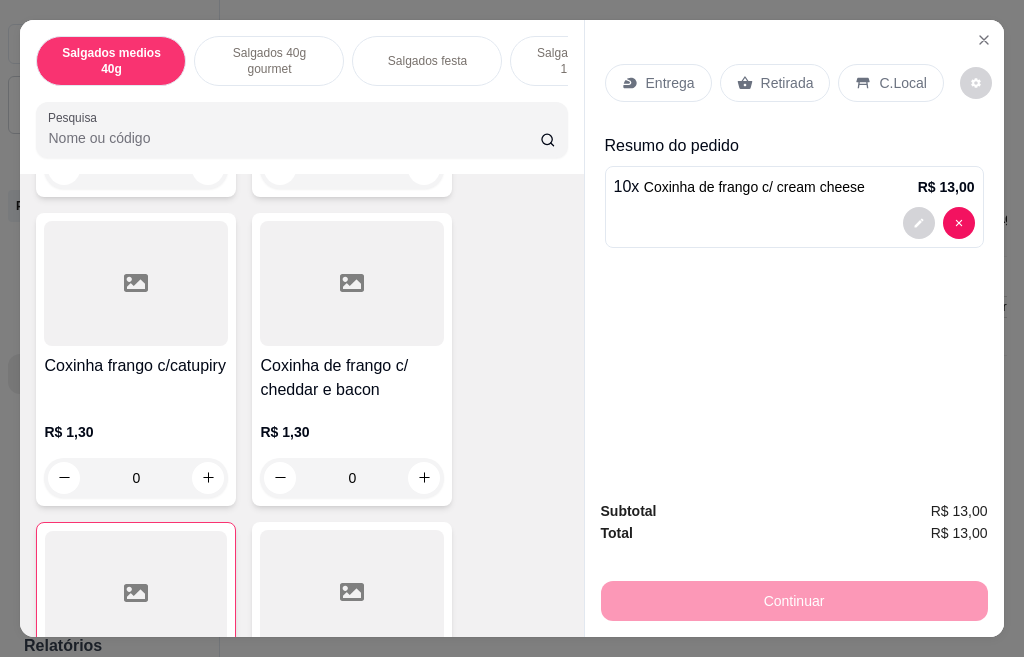click on "0" at bounding box center [136, 478] 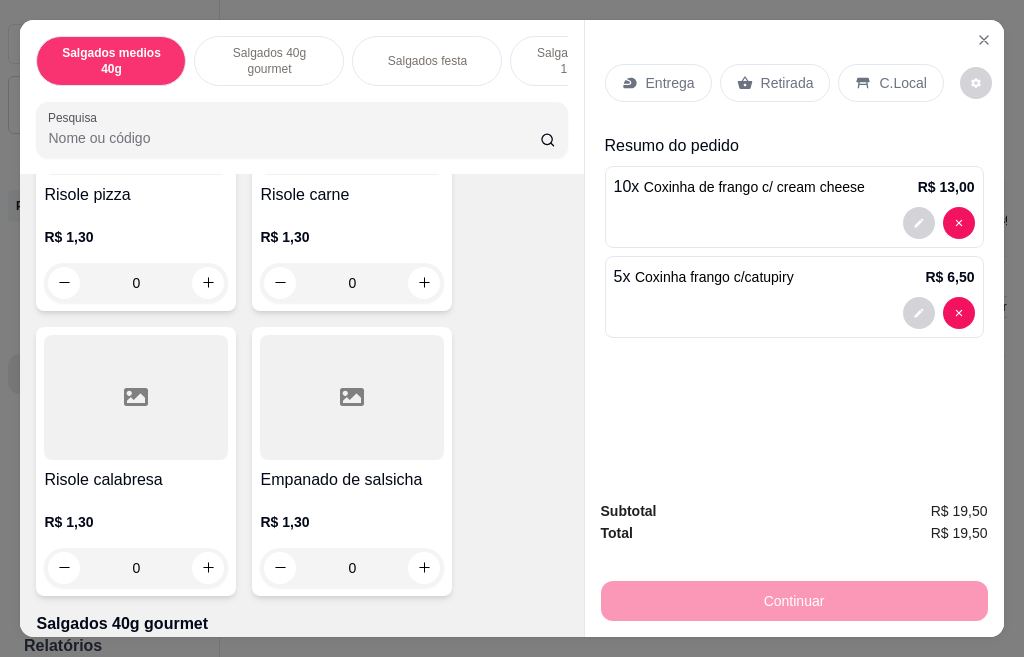 scroll, scrollTop: 2000, scrollLeft: 0, axis: vertical 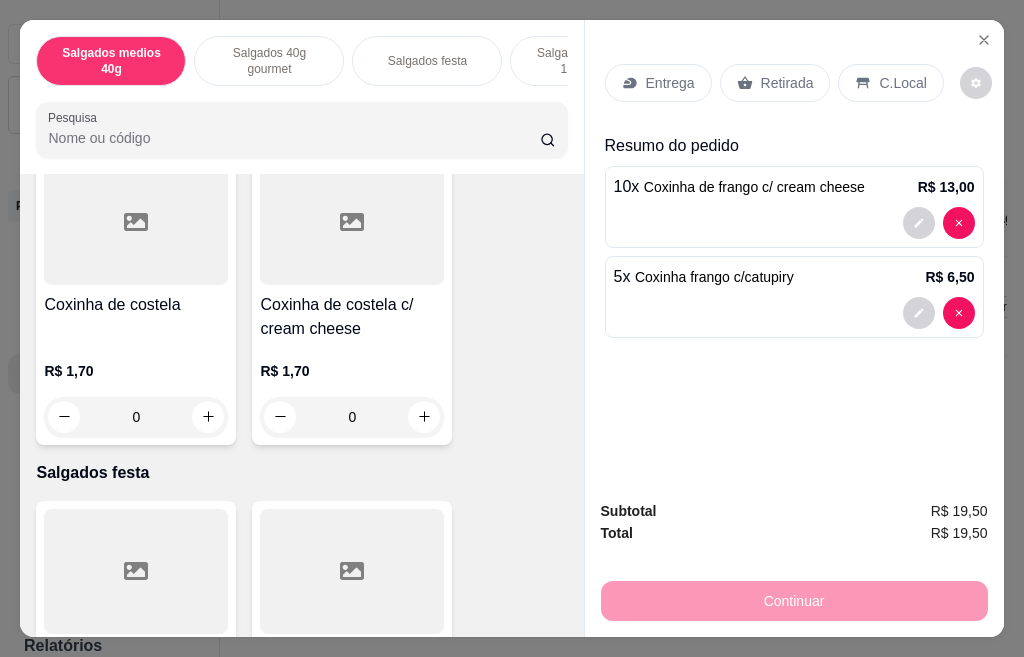 type on "5" 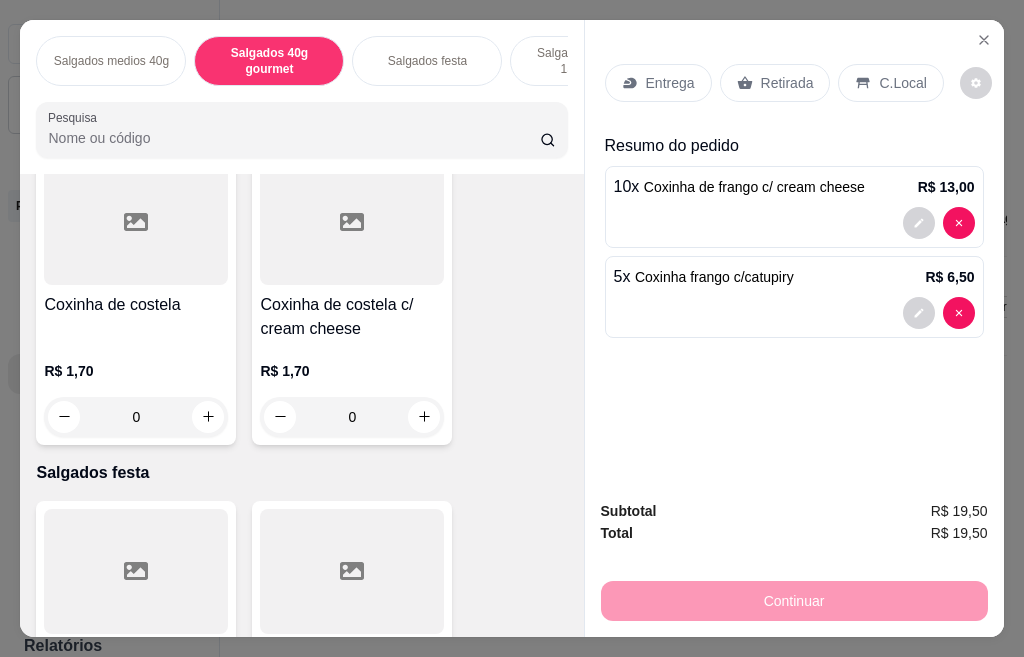 scroll, scrollTop: 53, scrollLeft: 0, axis: vertical 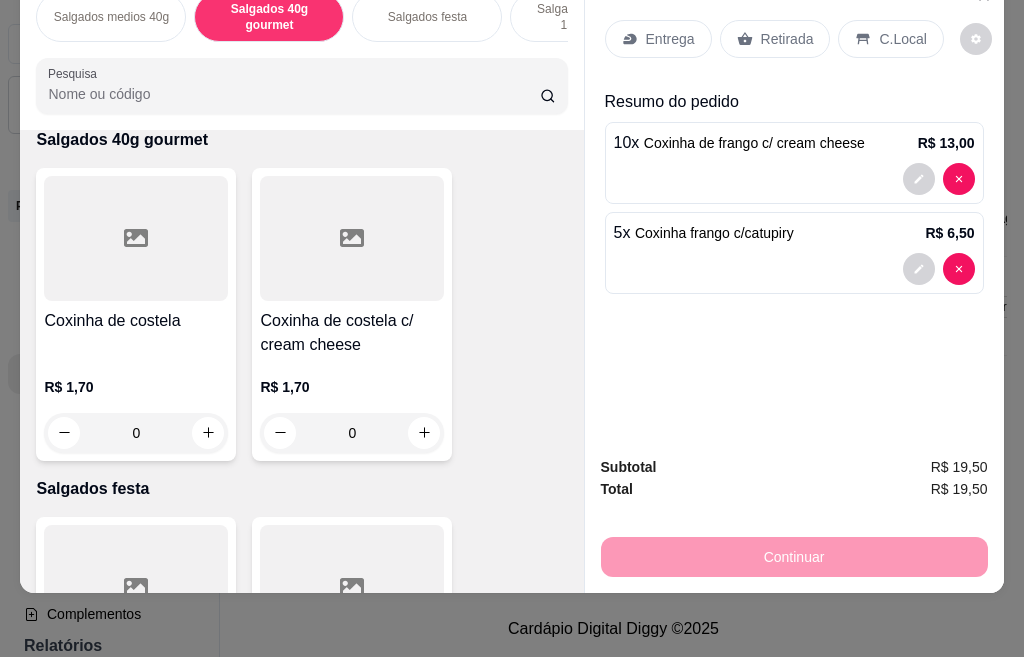 click on "0" at bounding box center (352, 433) 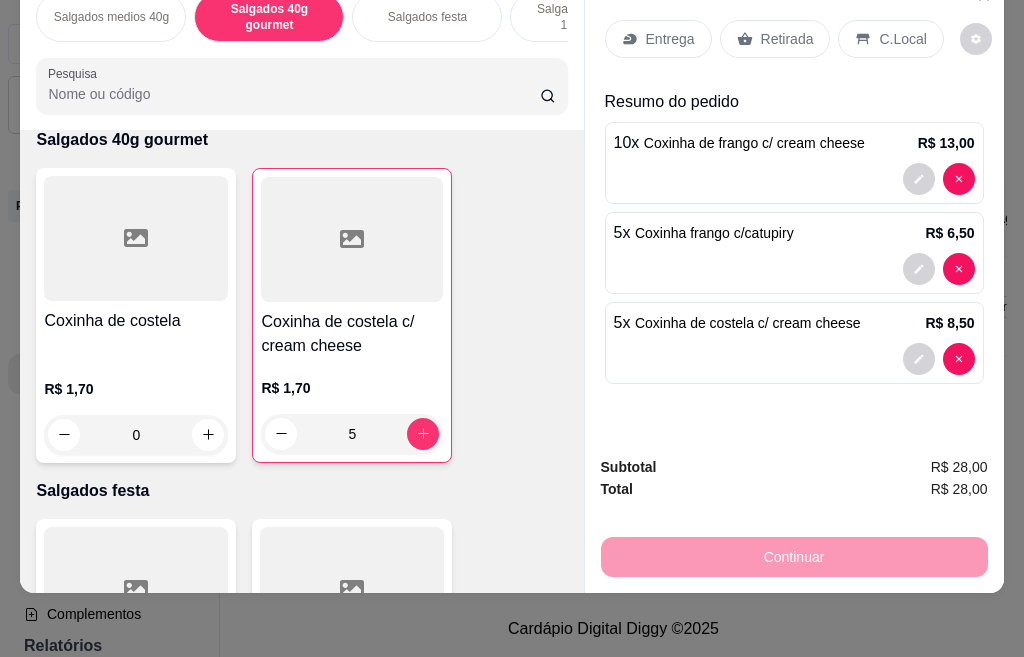 type on "5" 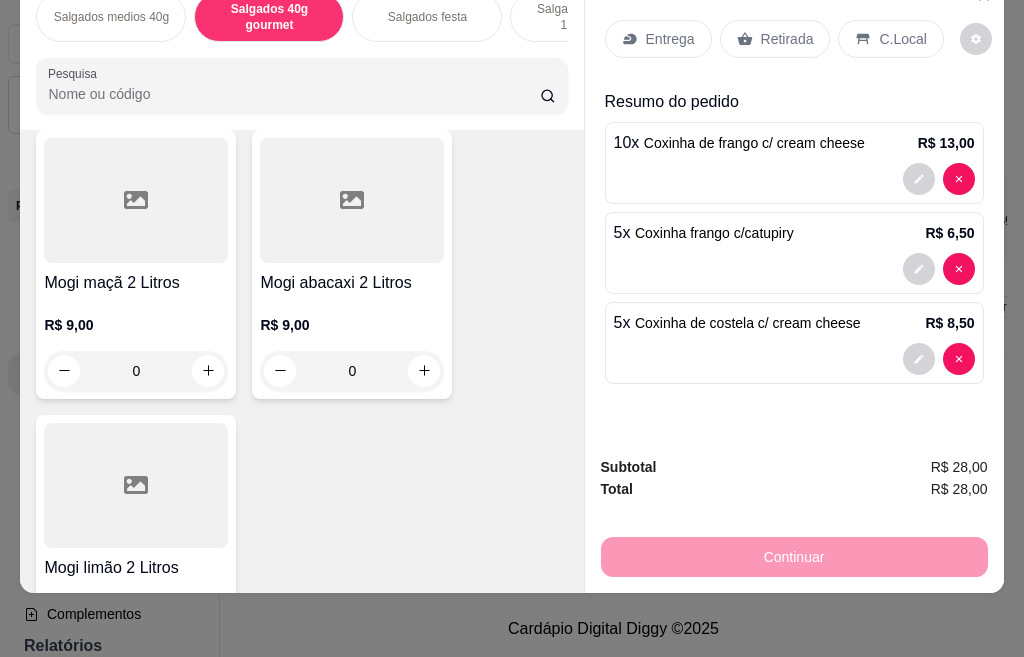 scroll, scrollTop: 4550, scrollLeft: 0, axis: vertical 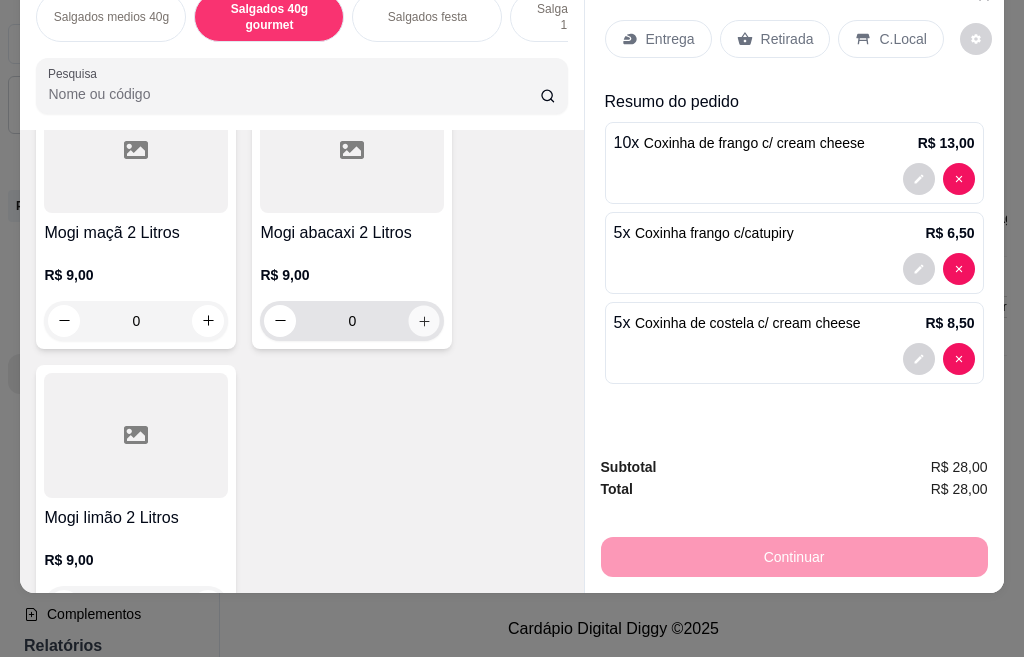 click 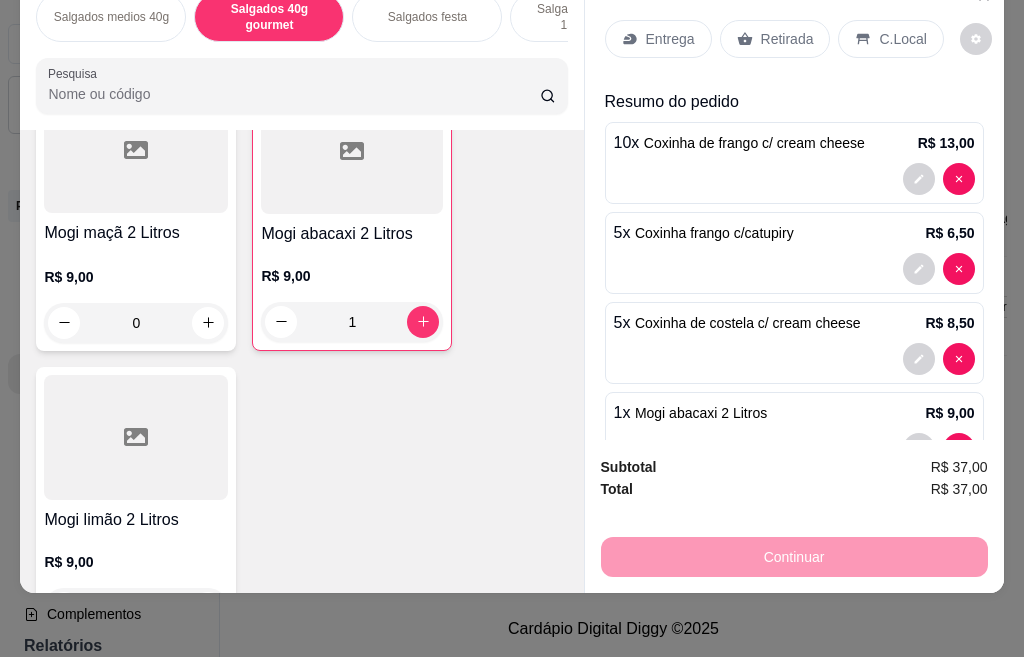 click 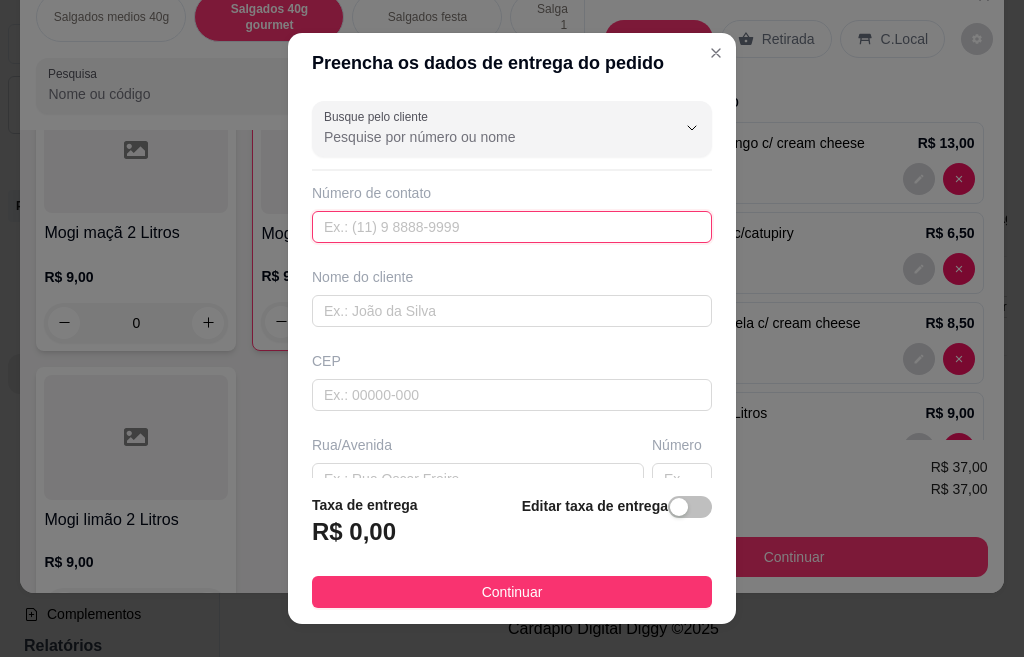 click at bounding box center (512, 227) 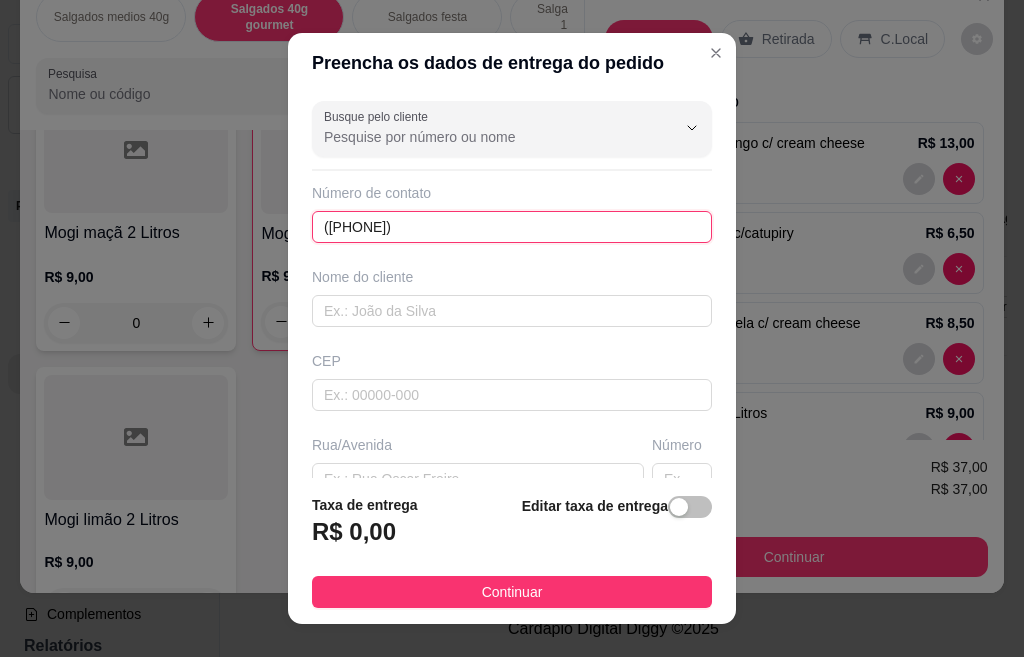 type on "([PHONE])" 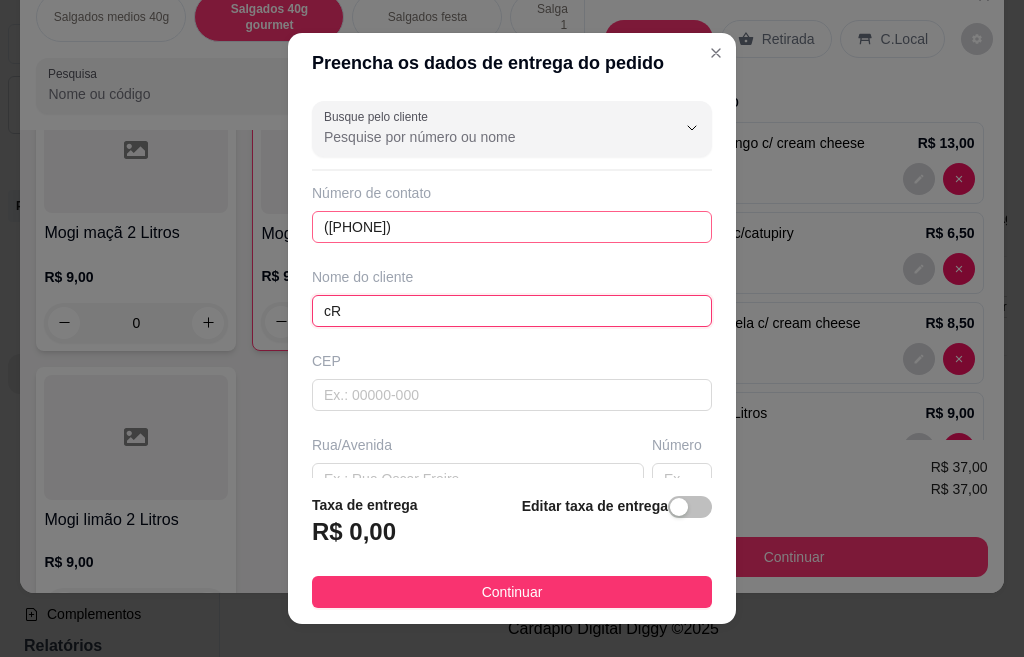 type on "c" 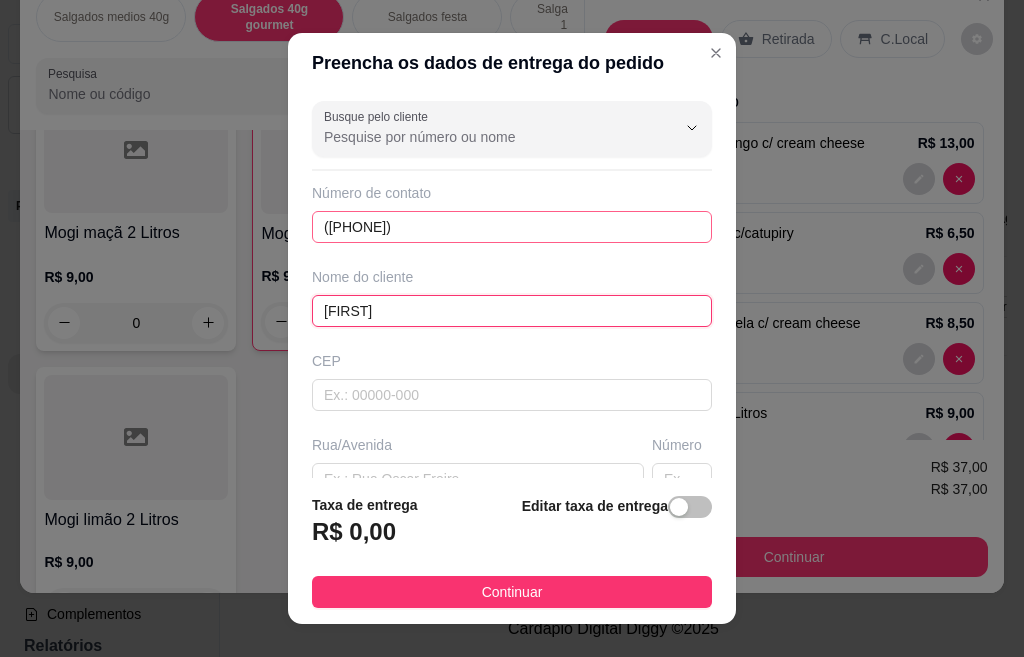 type on "[FIRST]" 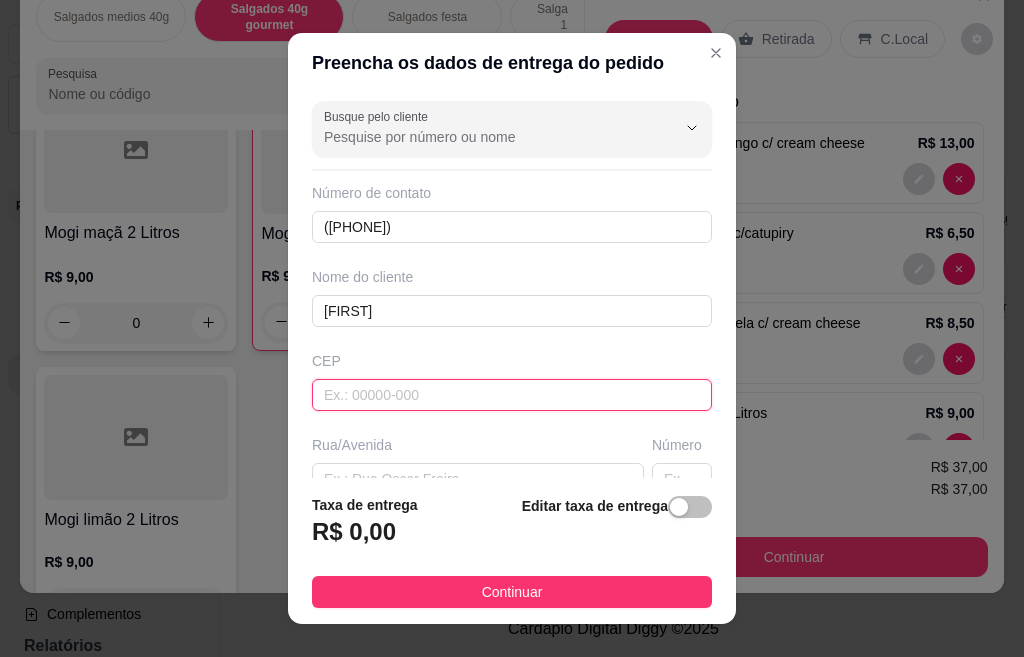 scroll, scrollTop: 289, scrollLeft: 0, axis: vertical 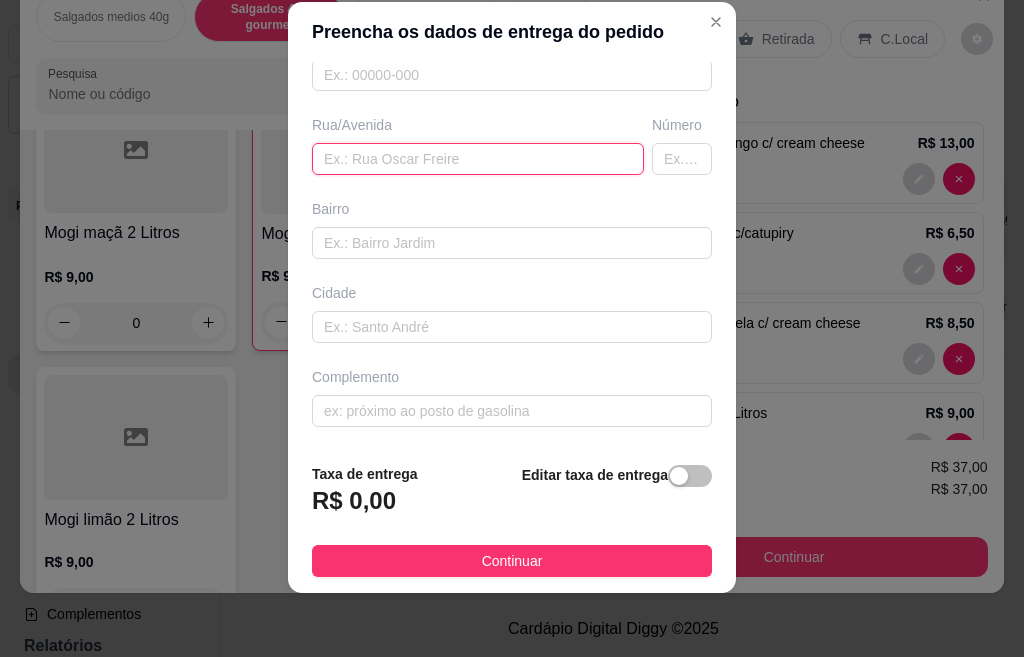click at bounding box center (478, 159) 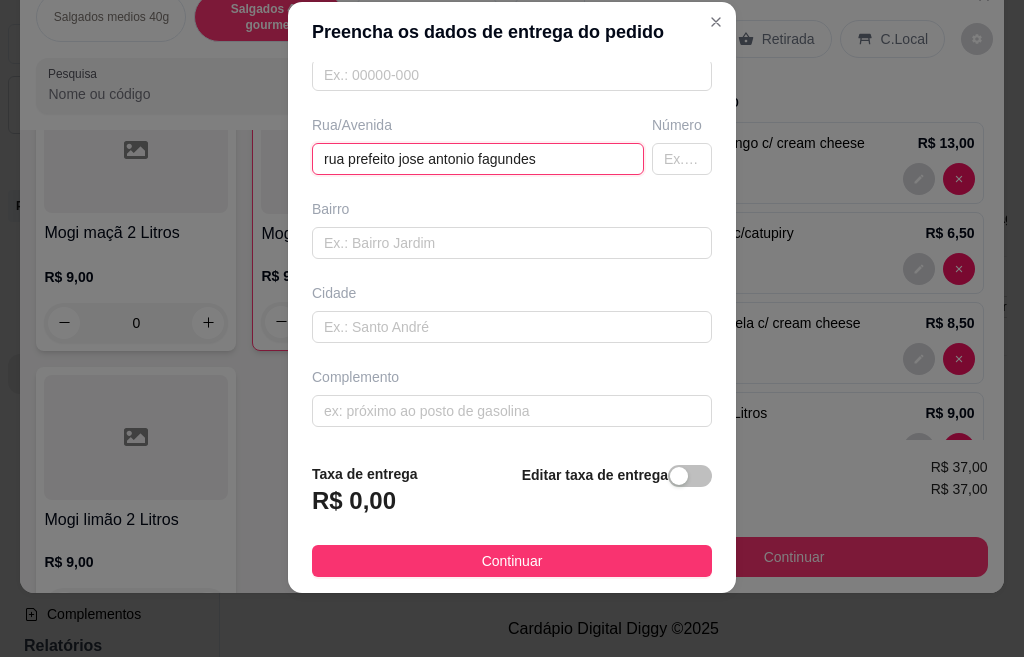 type on "rua prefeito jose antonio fagundes" 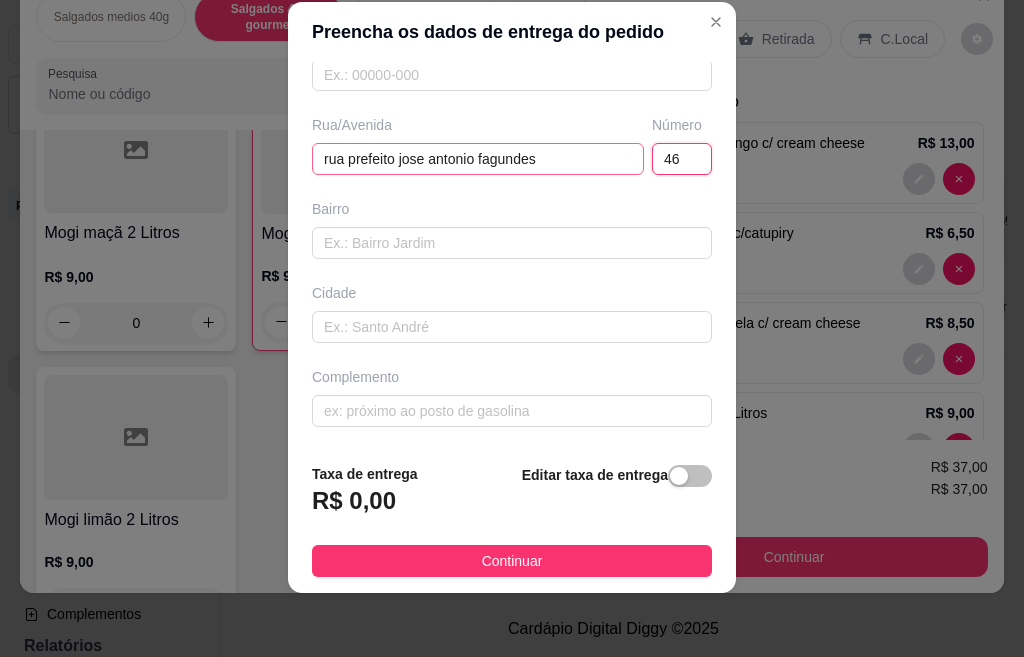 type on "46" 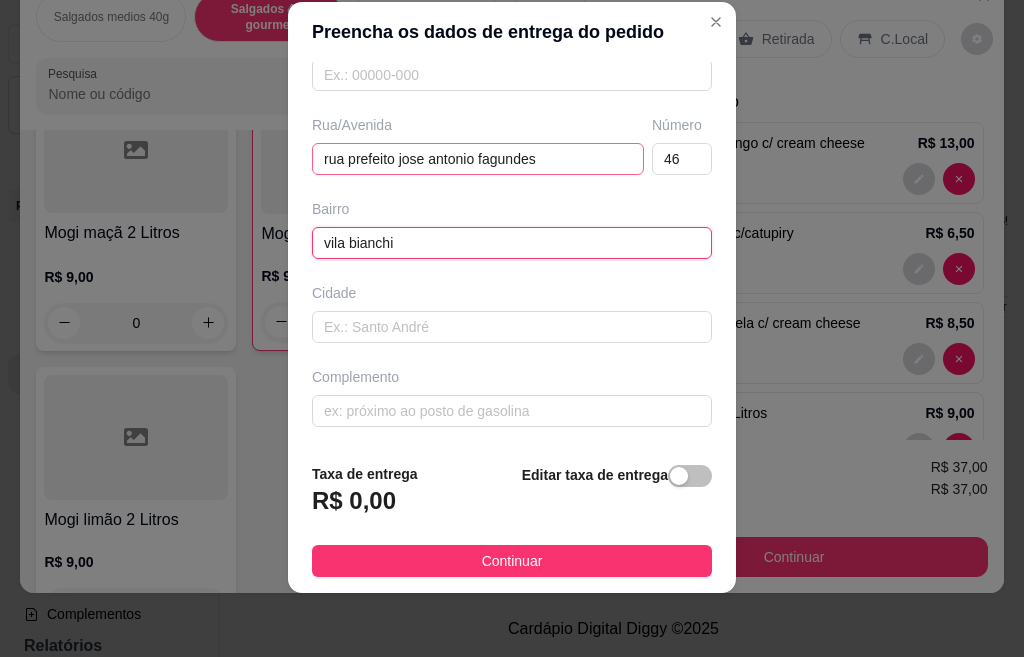 type on "vila bianchi" 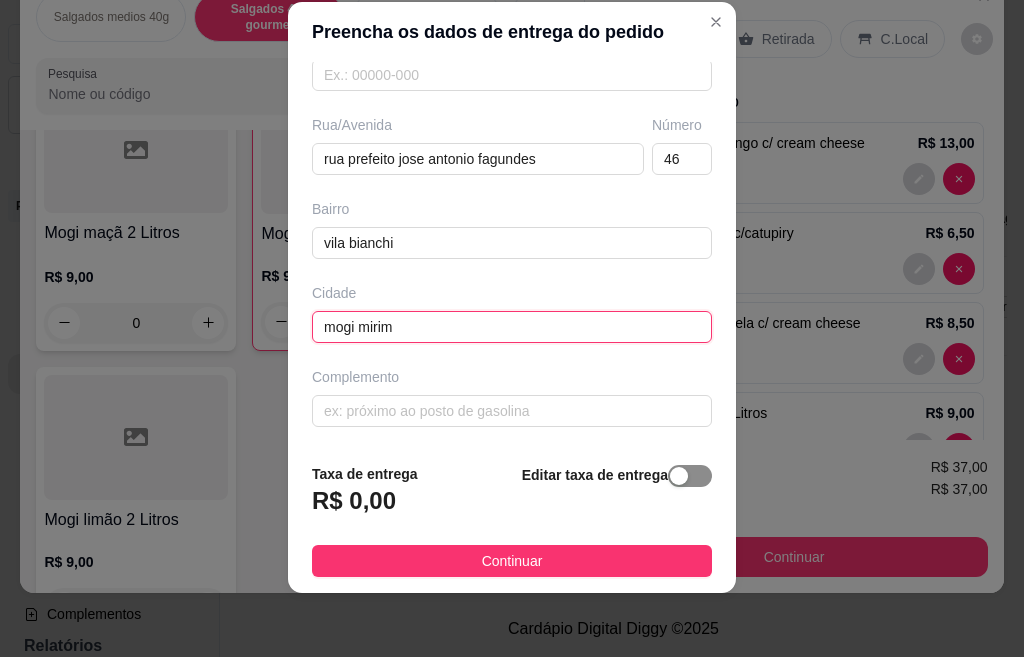 type on "mogi mirim" 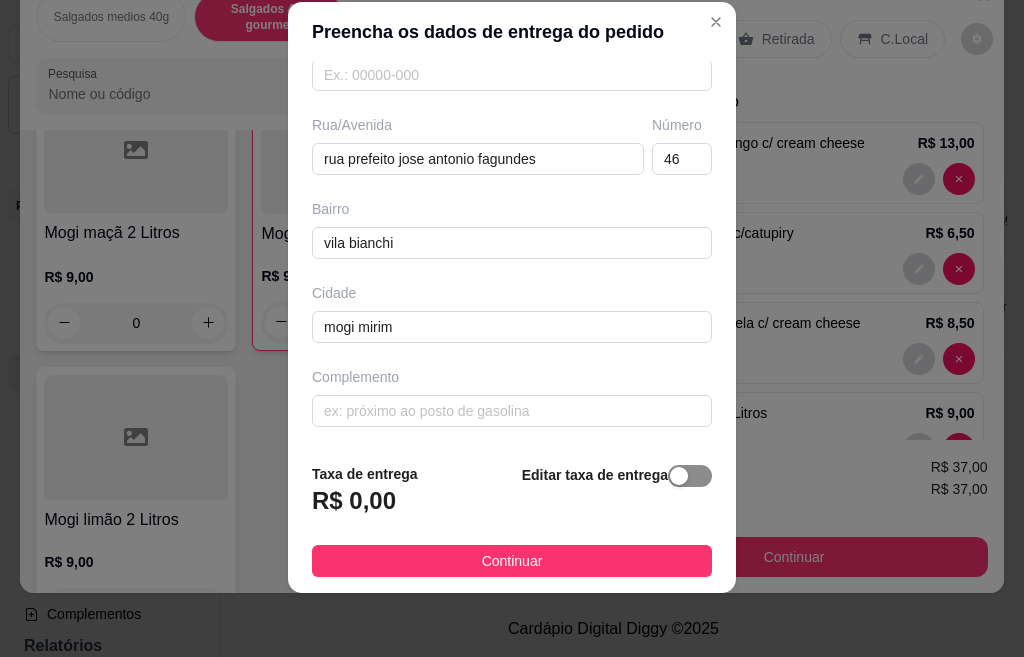 click at bounding box center [690, 476] 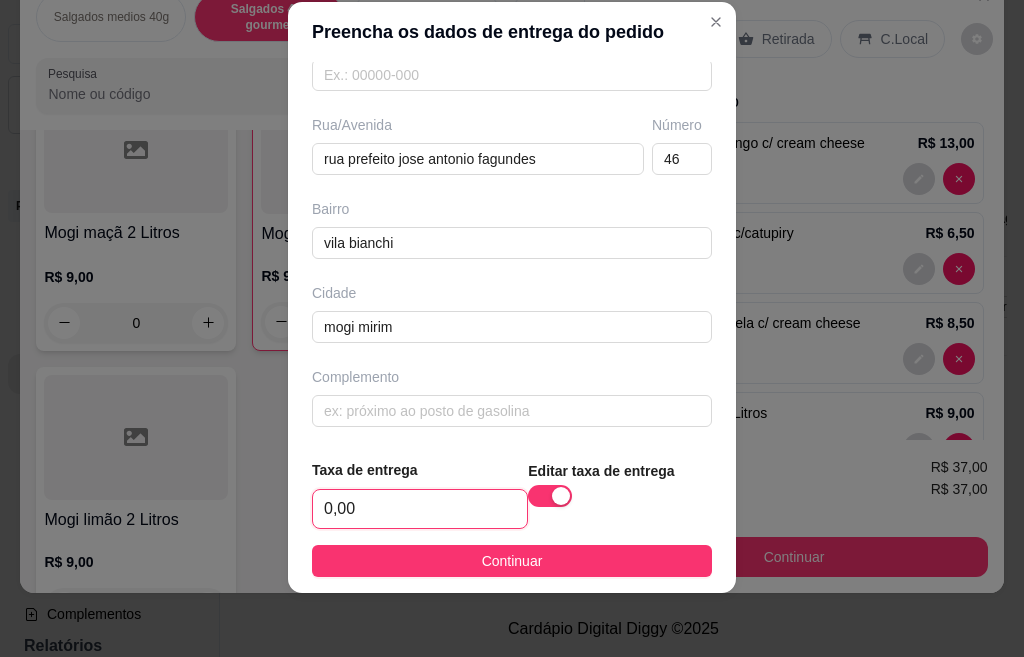click on "0,00" at bounding box center [420, 509] 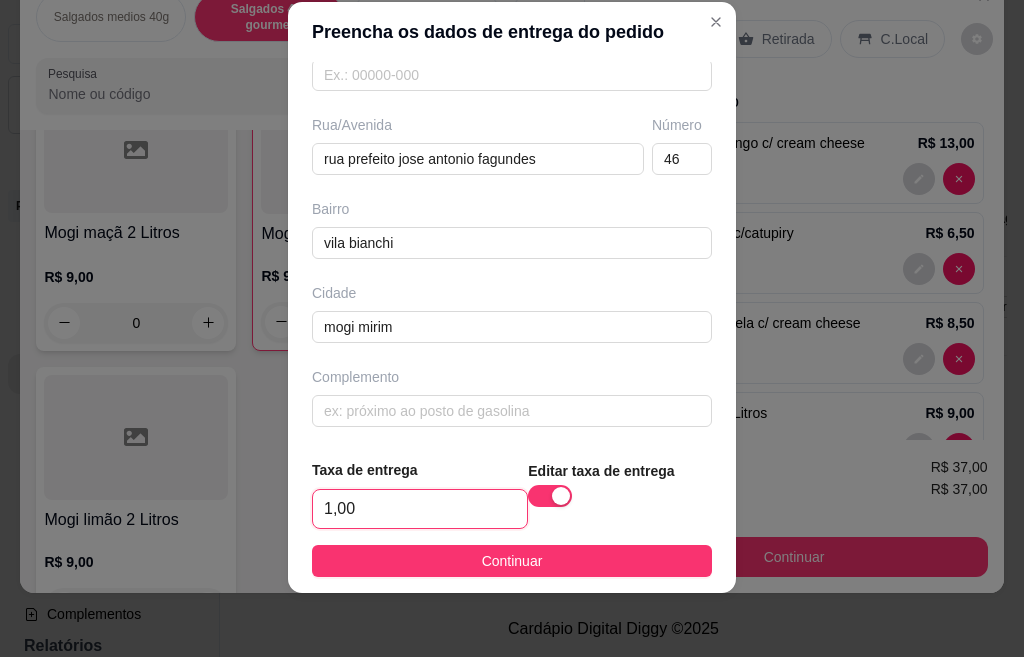 type on "10,00" 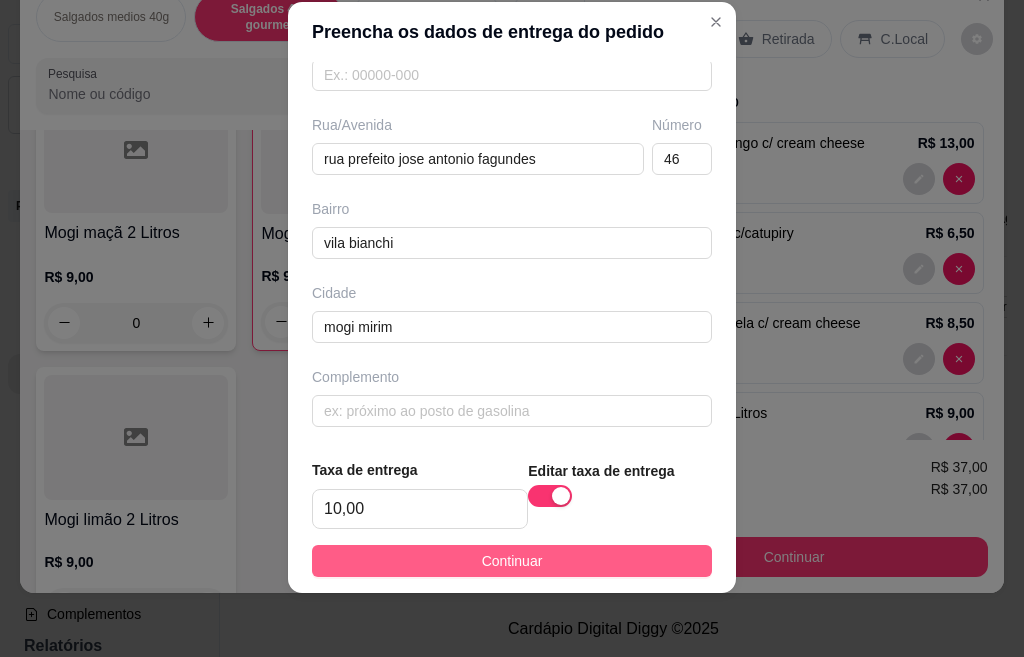 click on "Continuar" at bounding box center (512, 561) 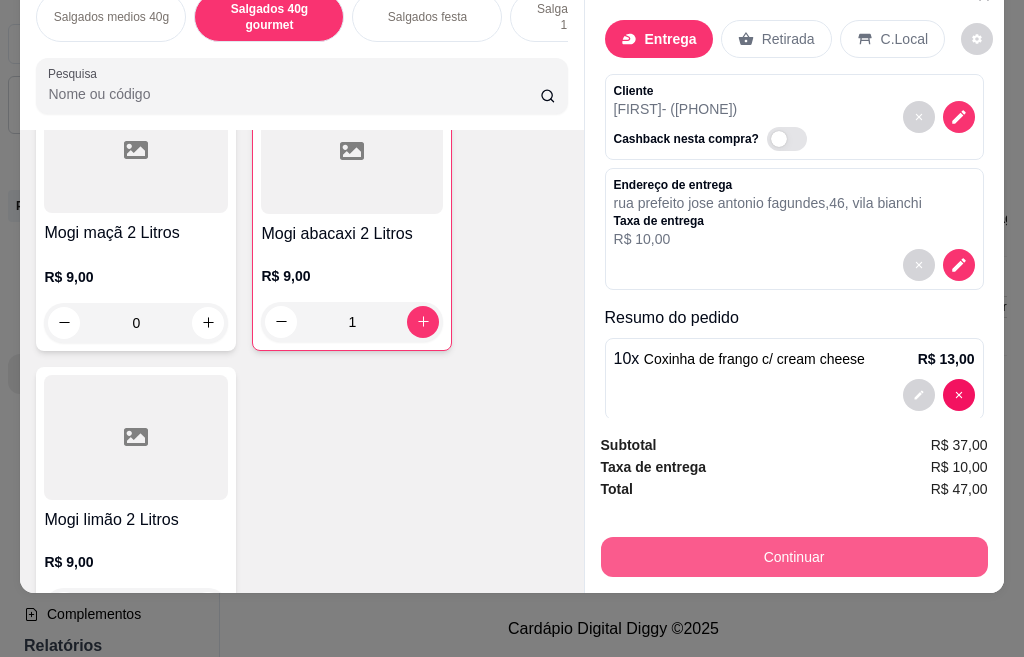 click on "Continuar" at bounding box center [794, 557] 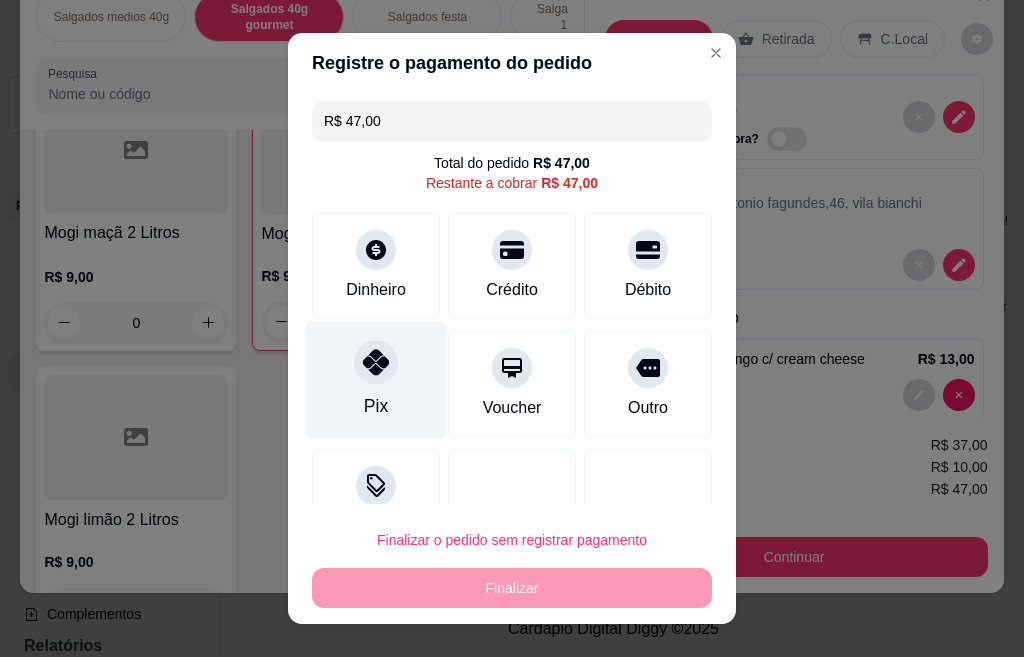 click 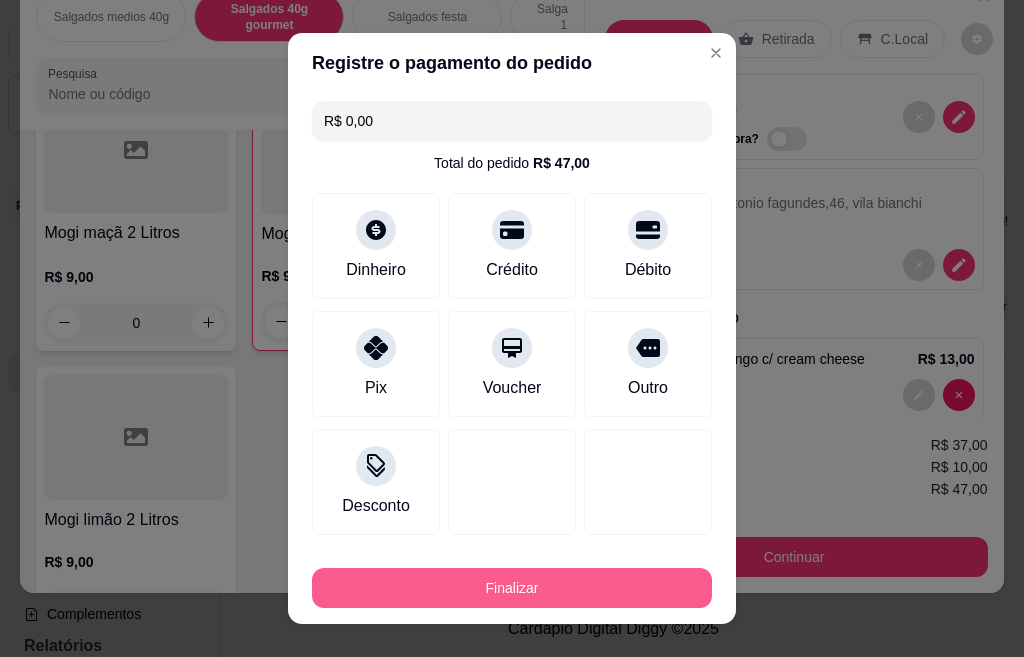 click on "Finalizar" at bounding box center [512, 588] 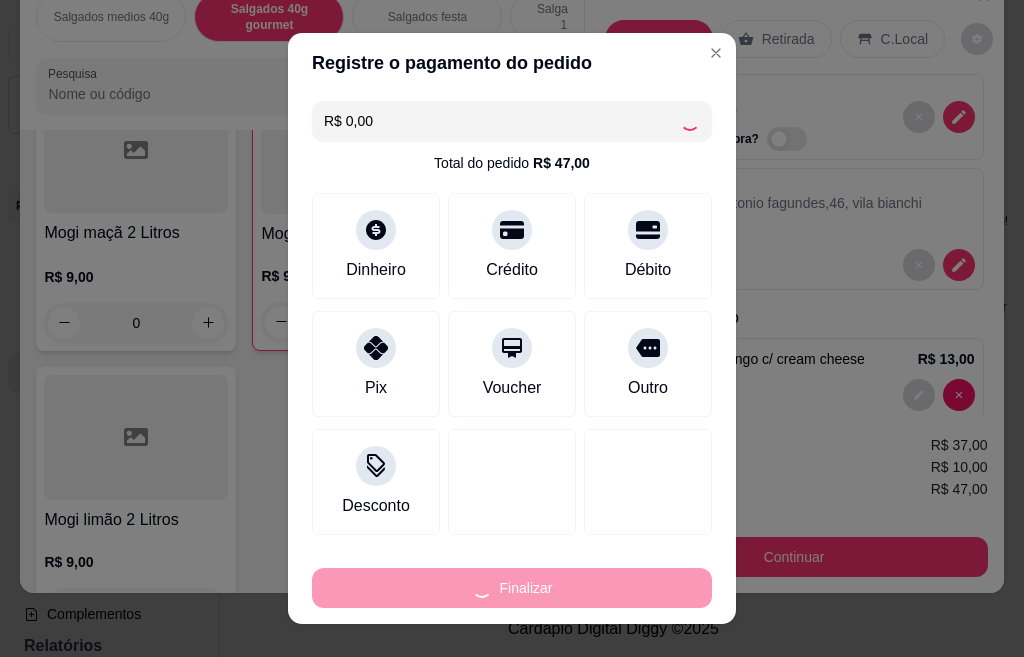 type on "0" 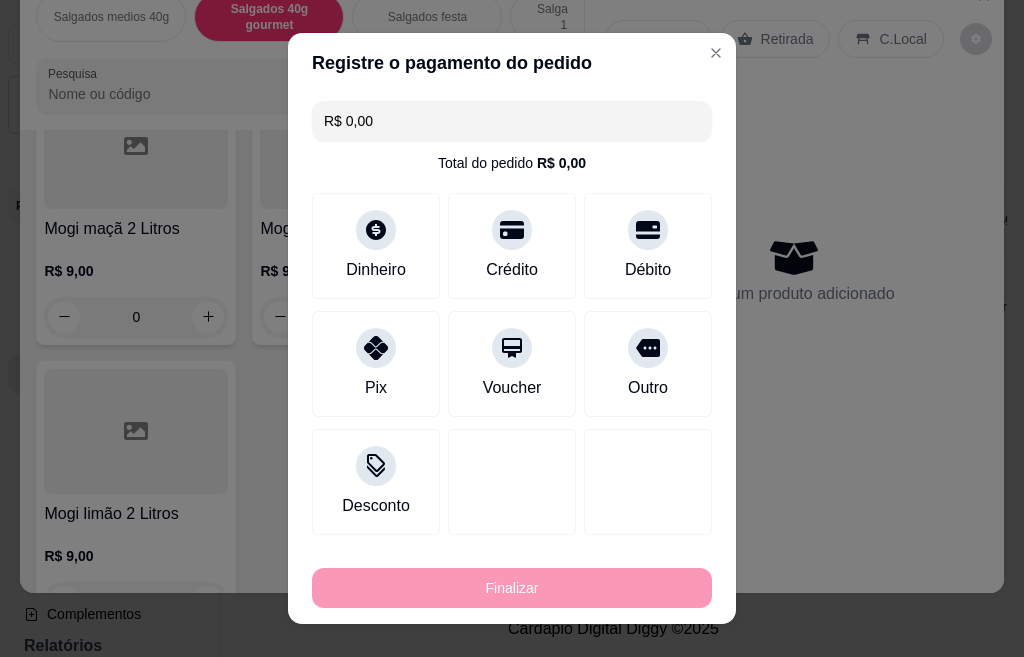 type on "-R$ 47,00" 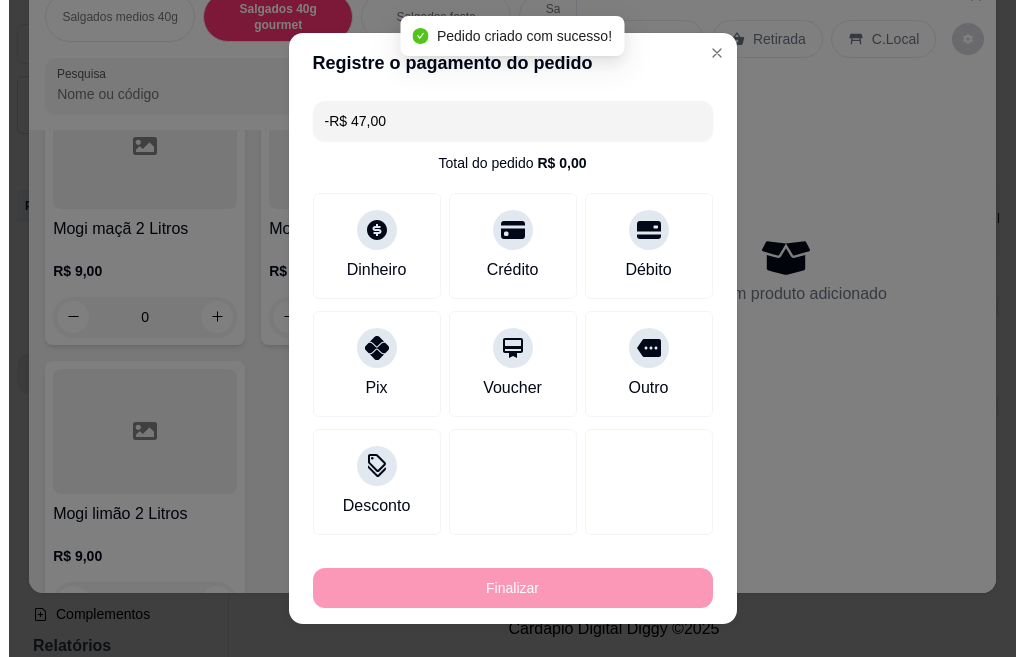 scroll, scrollTop: 0, scrollLeft: 0, axis: both 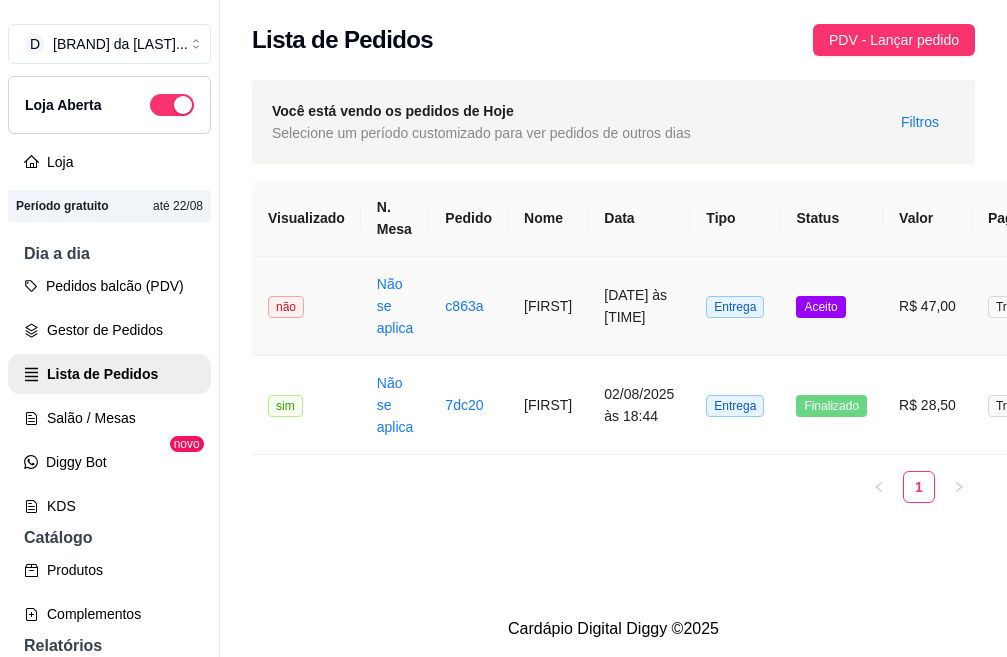click on "[FIRST]" at bounding box center (548, 306) 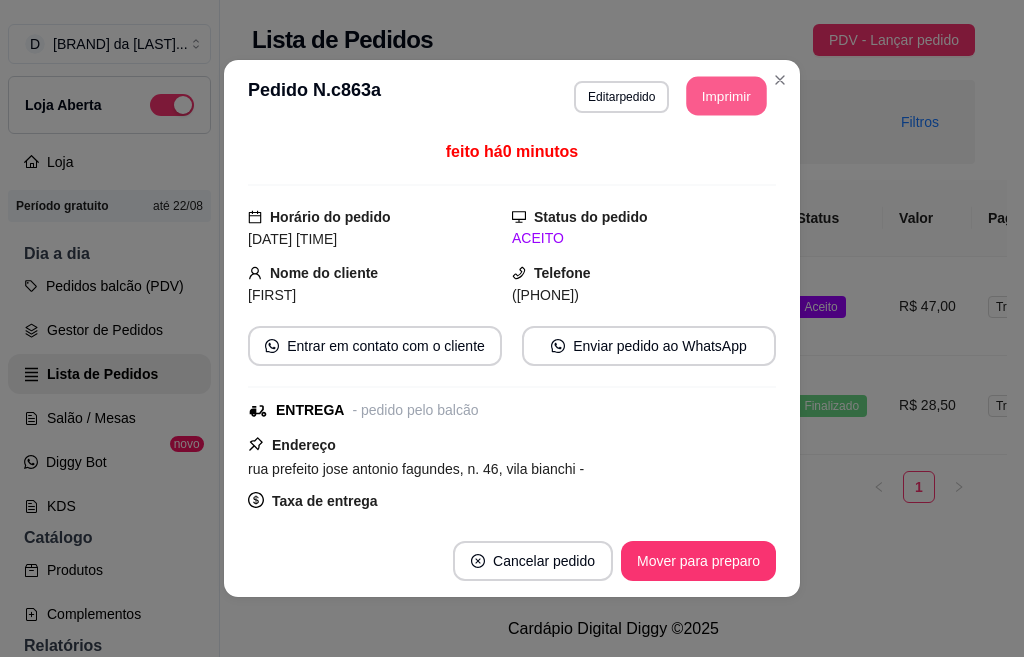 click on "Imprimir" at bounding box center [727, 96] 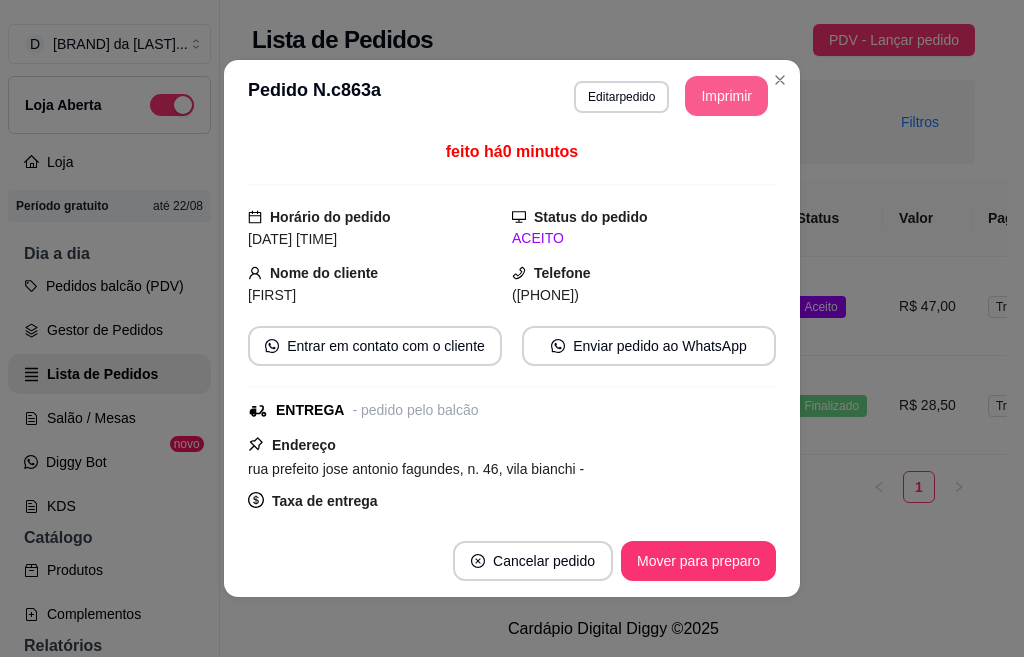 scroll, scrollTop: 0, scrollLeft: 0, axis: both 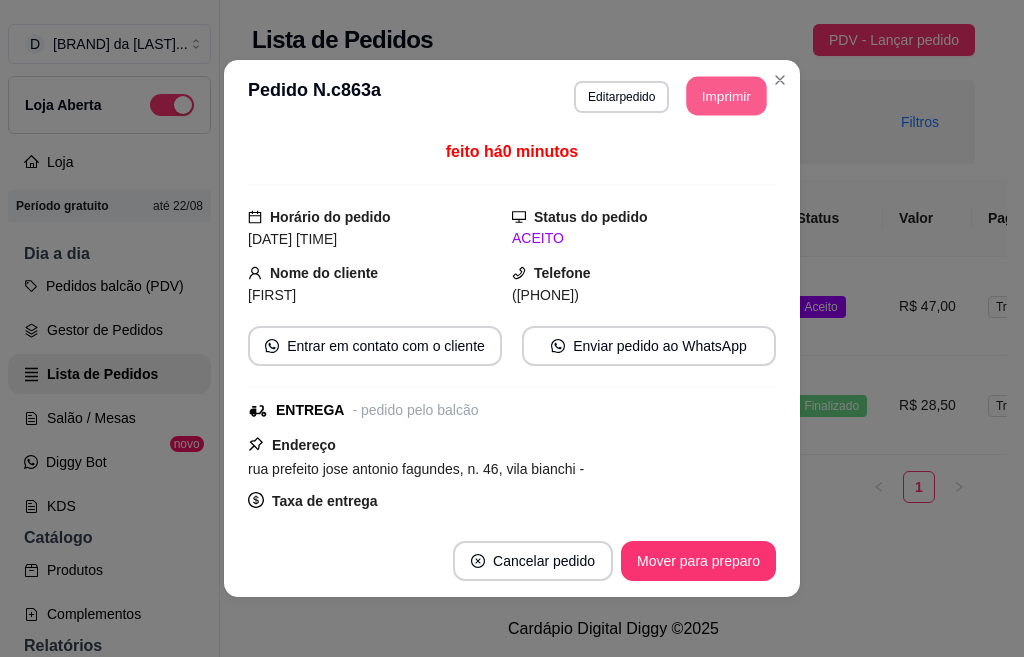 click on "Imprimir" at bounding box center (727, 96) 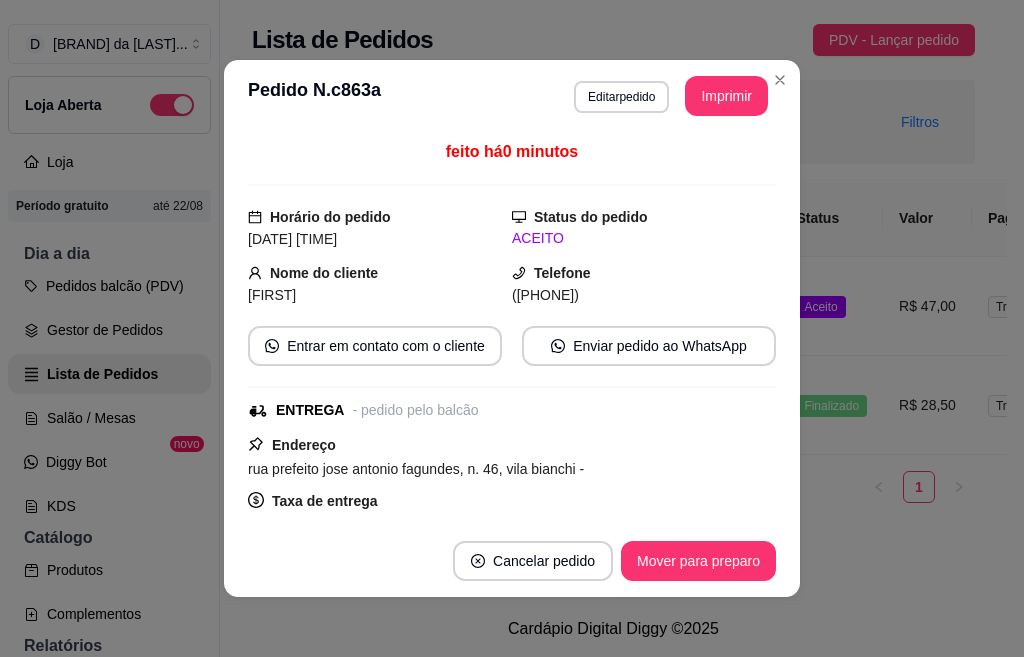 scroll, scrollTop: 0, scrollLeft: 0, axis: both 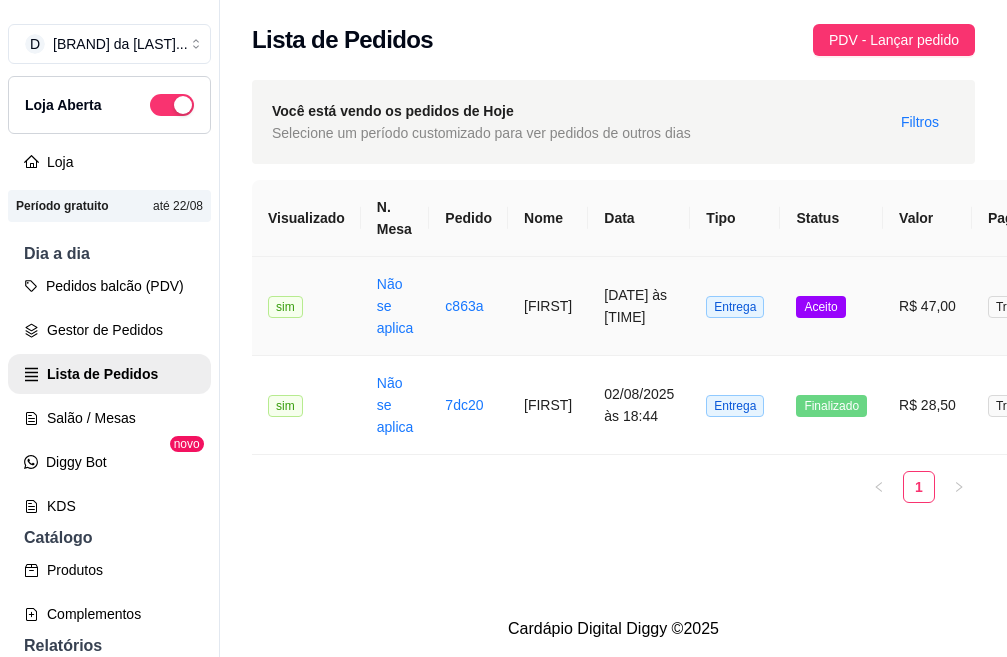 click on "[FIRST]" at bounding box center (548, 306) 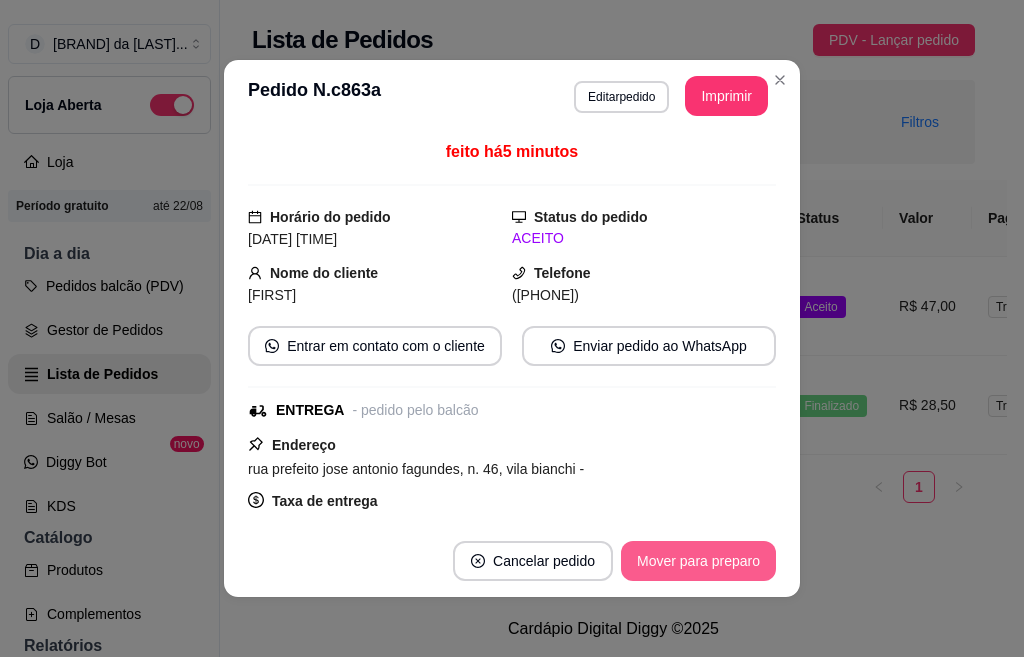 click on "Mover para preparo" at bounding box center (698, 561) 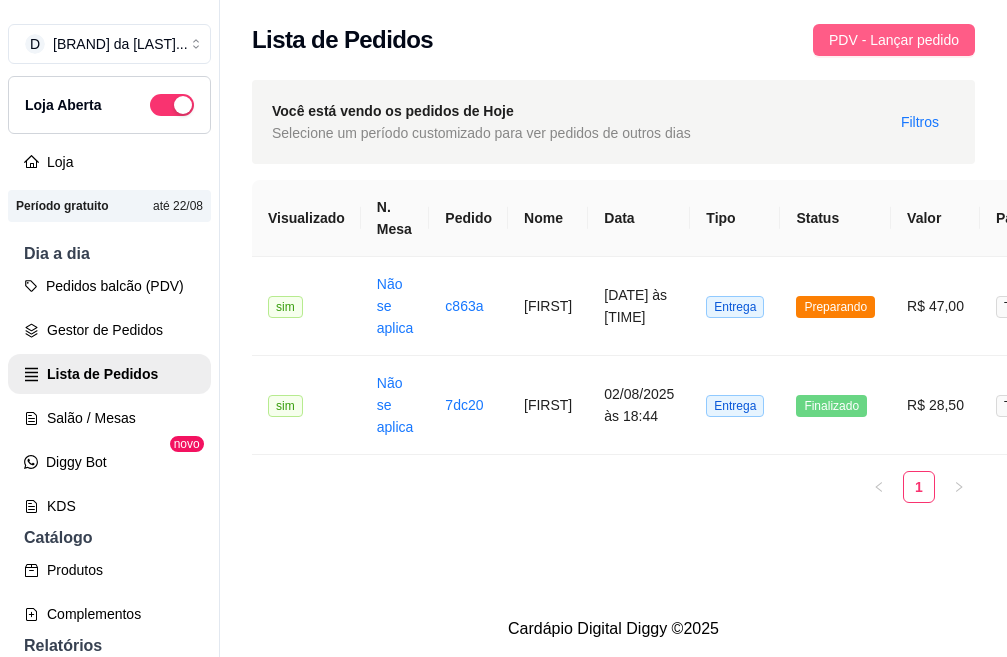 click on "PDV - Lançar pedido" at bounding box center [894, 40] 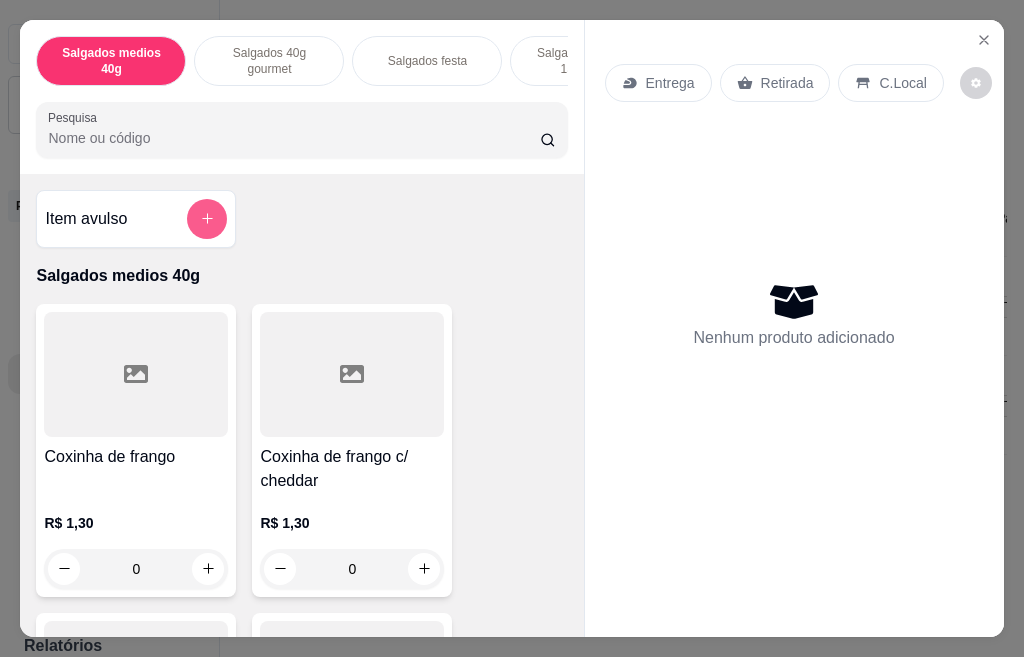 click at bounding box center [207, 219] 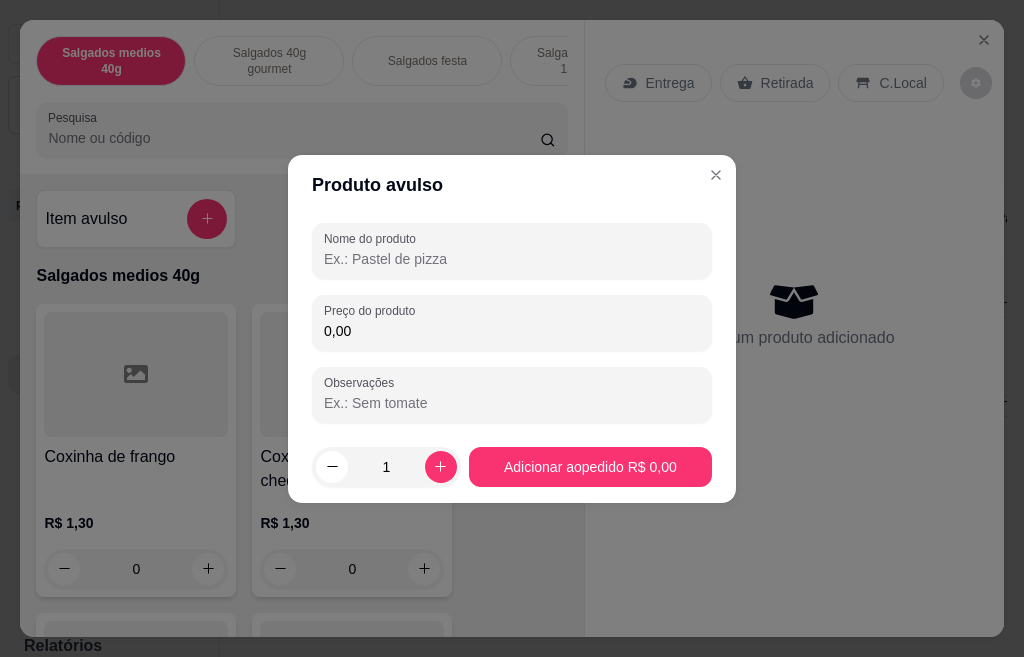click on "Nome do produto" at bounding box center [512, 259] 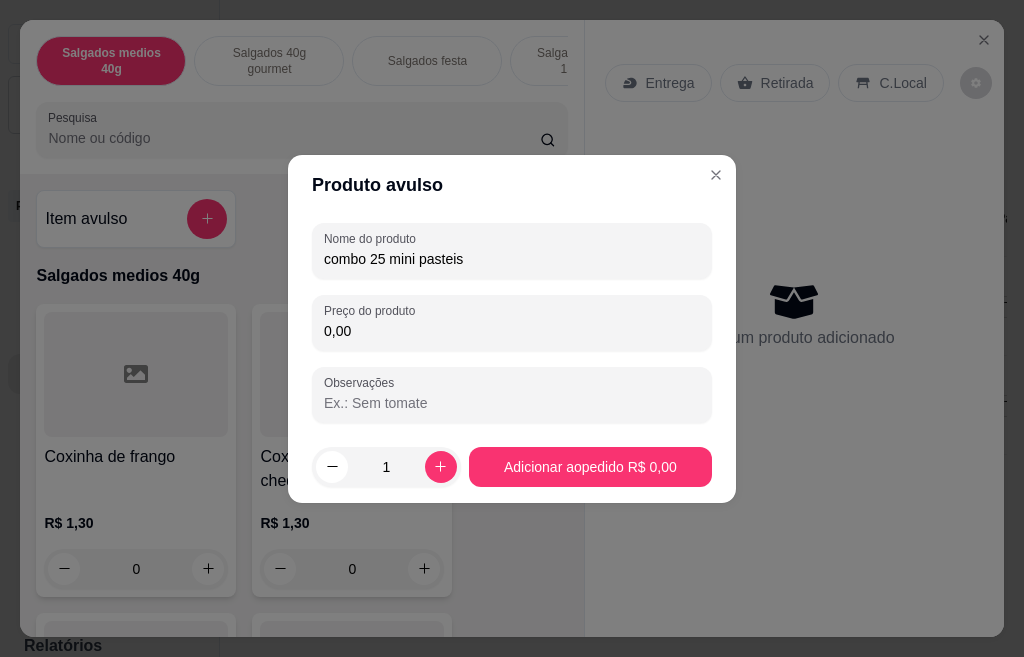 click on "combo 25 mini pasteis" at bounding box center [512, 259] 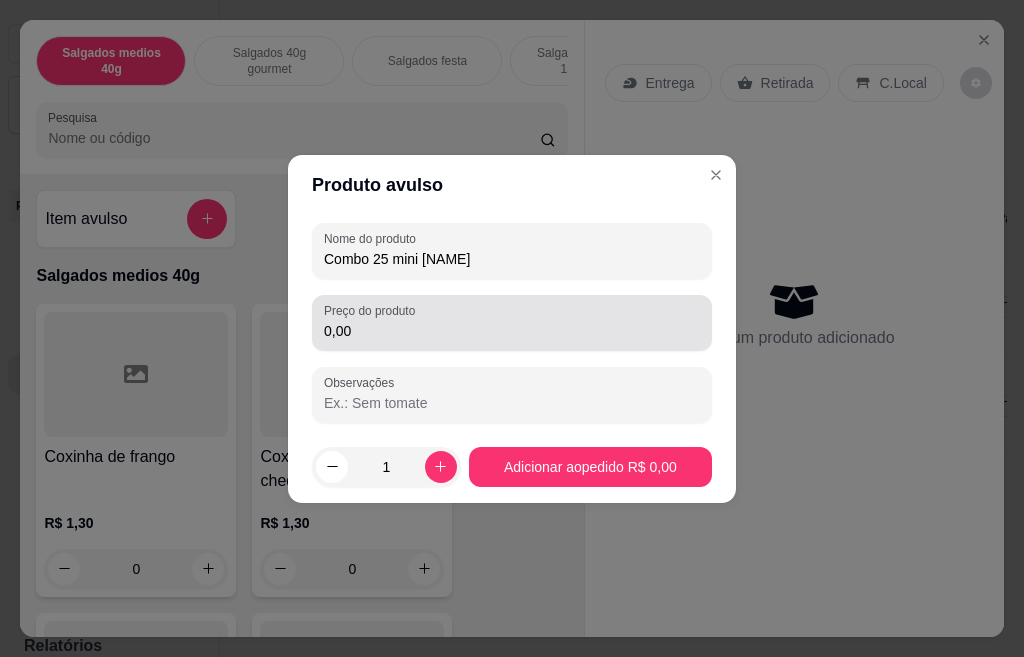 type on "Combo 25 mini [NAME]" 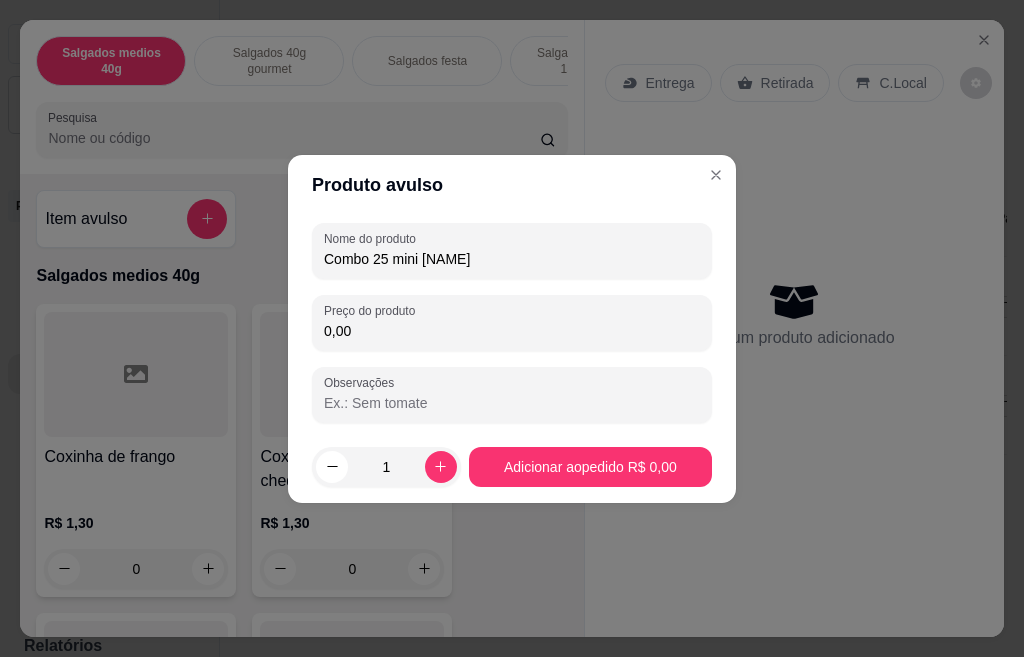 click on "0,00" at bounding box center [512, 331] 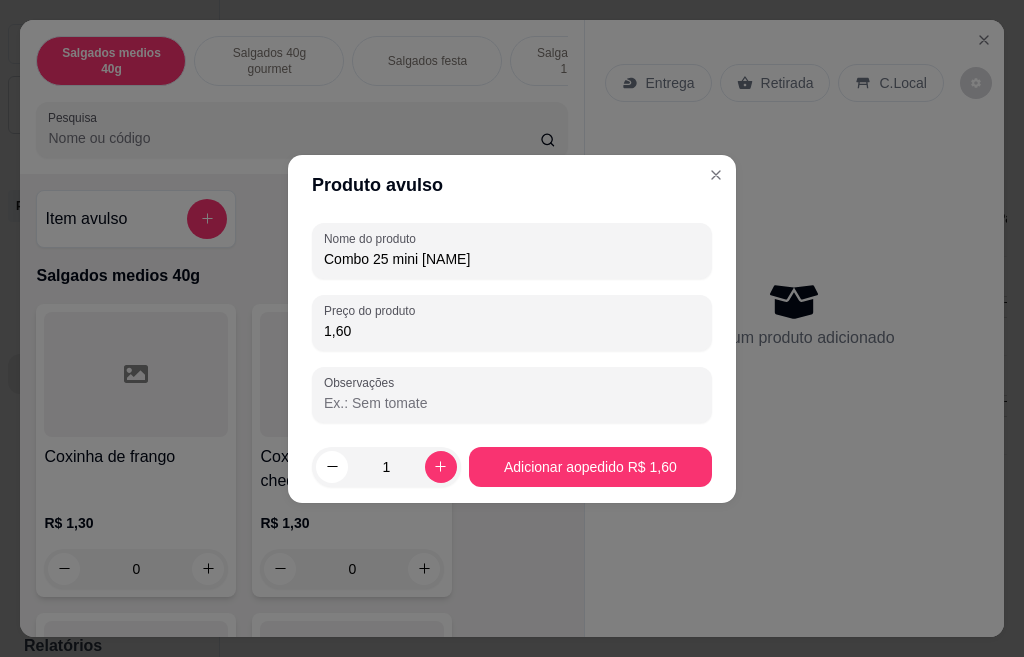 type on "16,00" 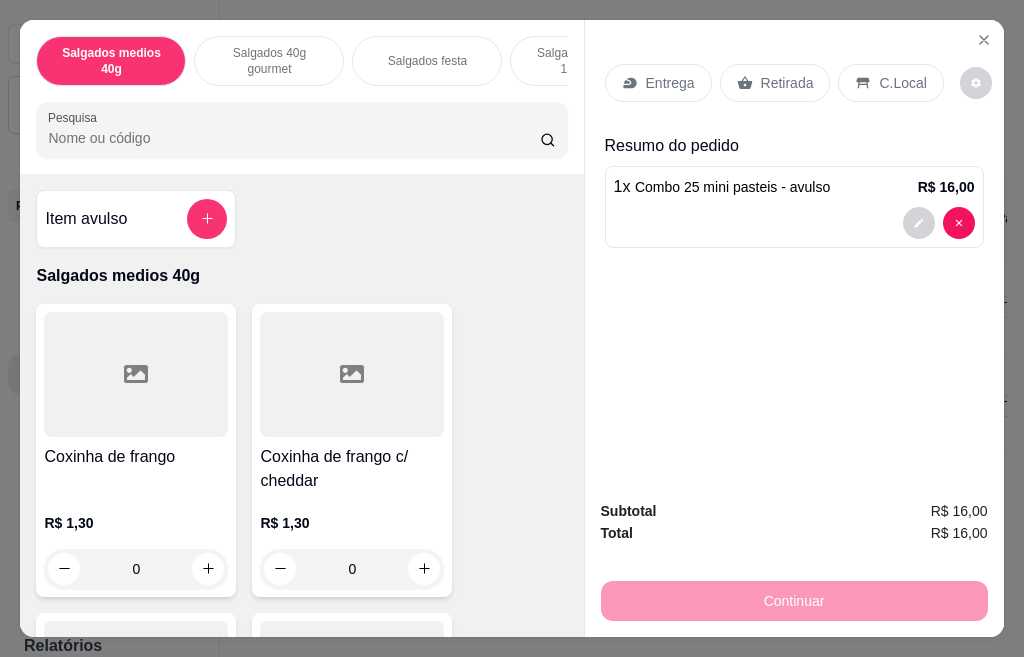 click on "Retirada" at bounding box center [787, 83] 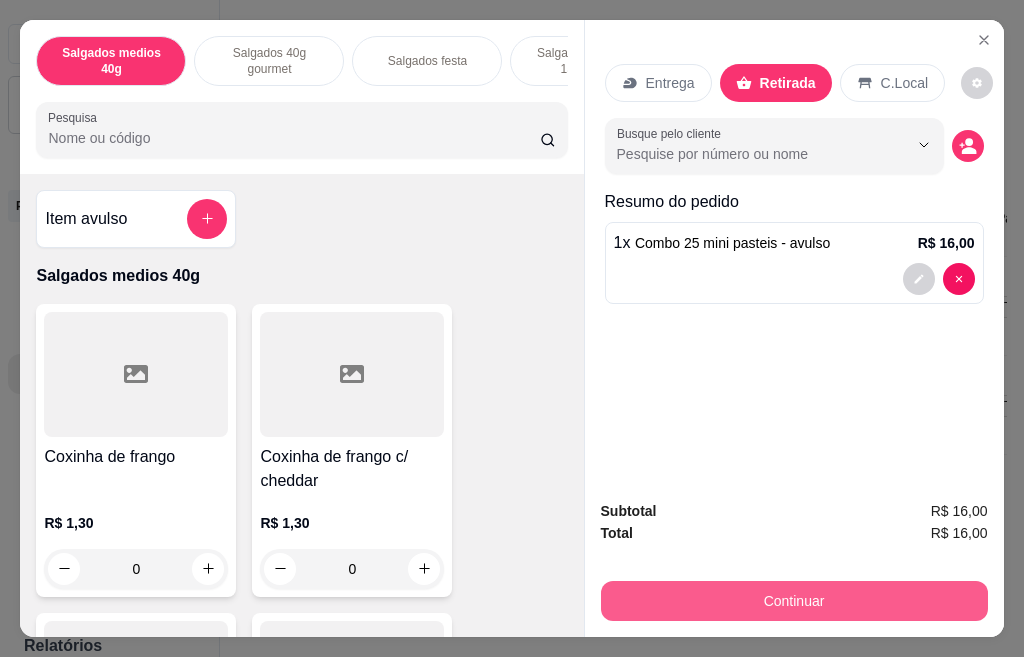 click on "Continuar" at bounding box center (794, 601) 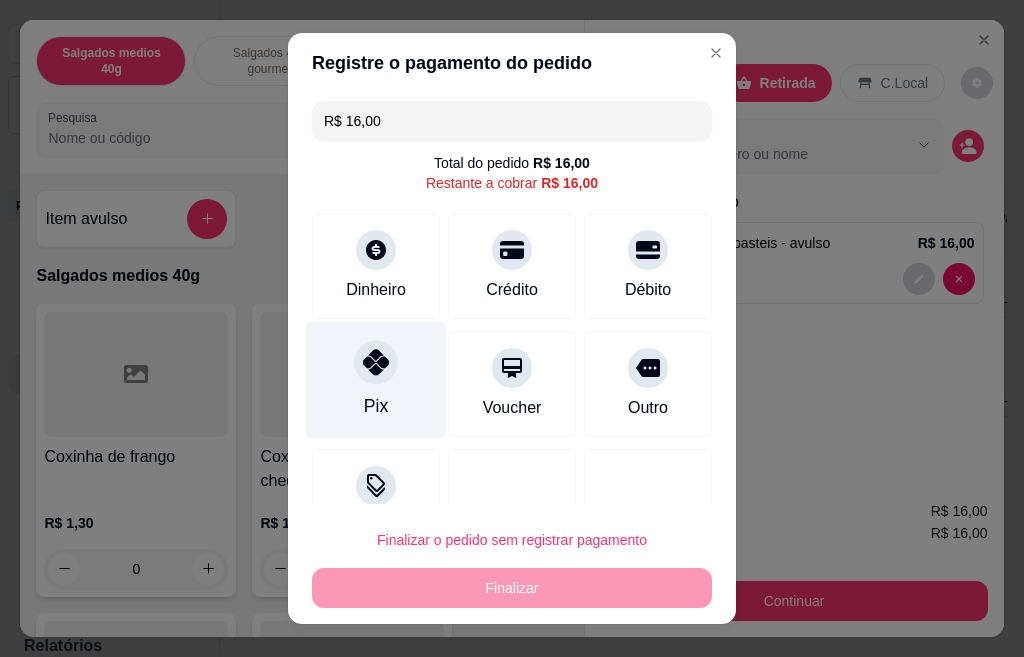 click 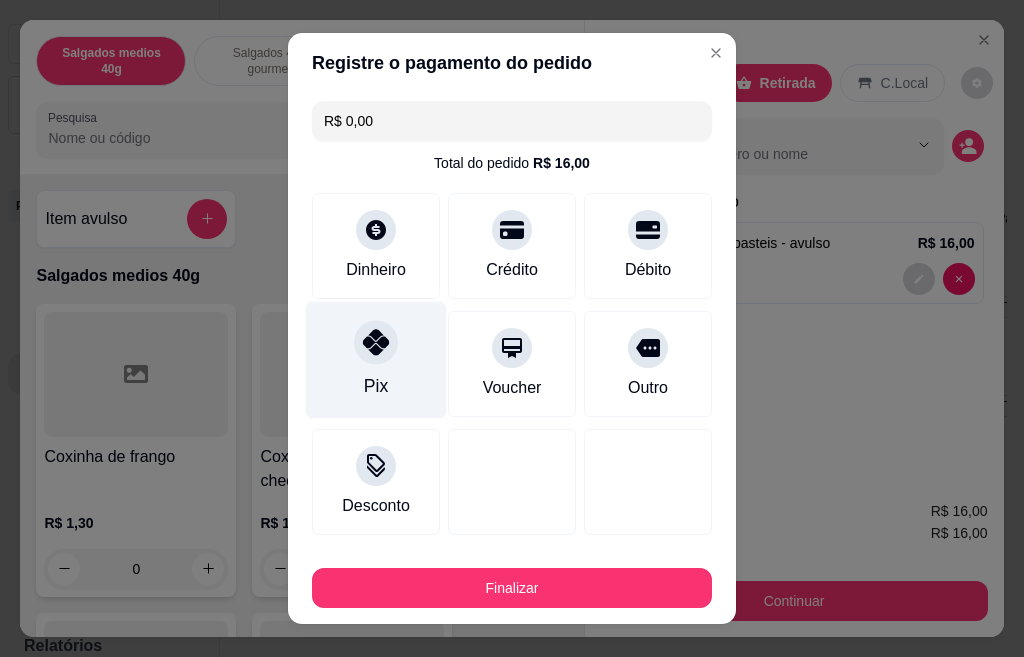type on "R$ 0,00" 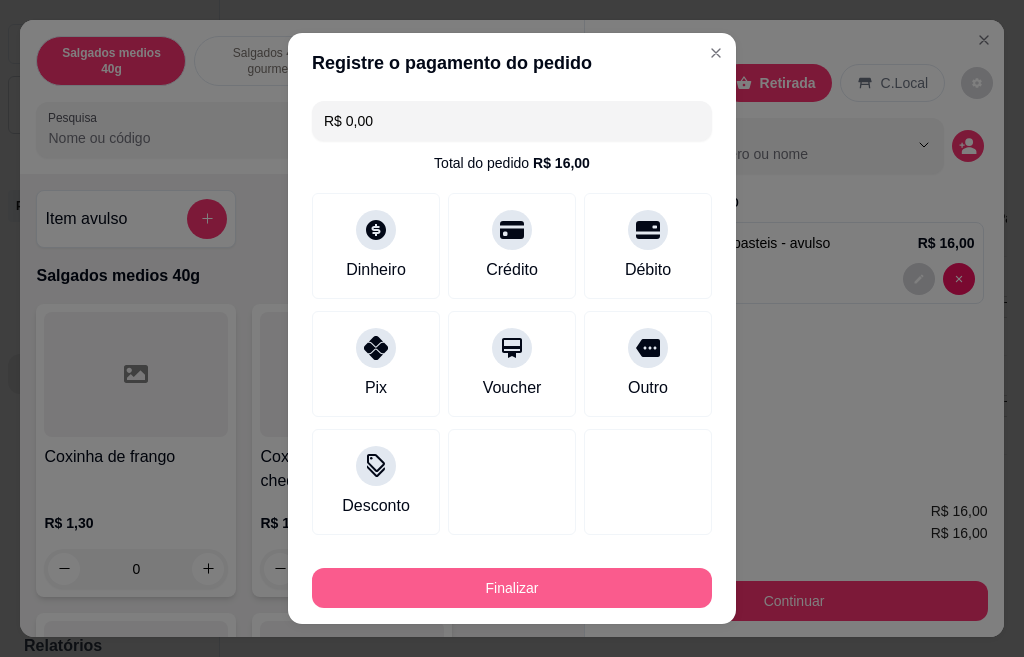 click on "Finalizar" at bounding box center (512, 588) 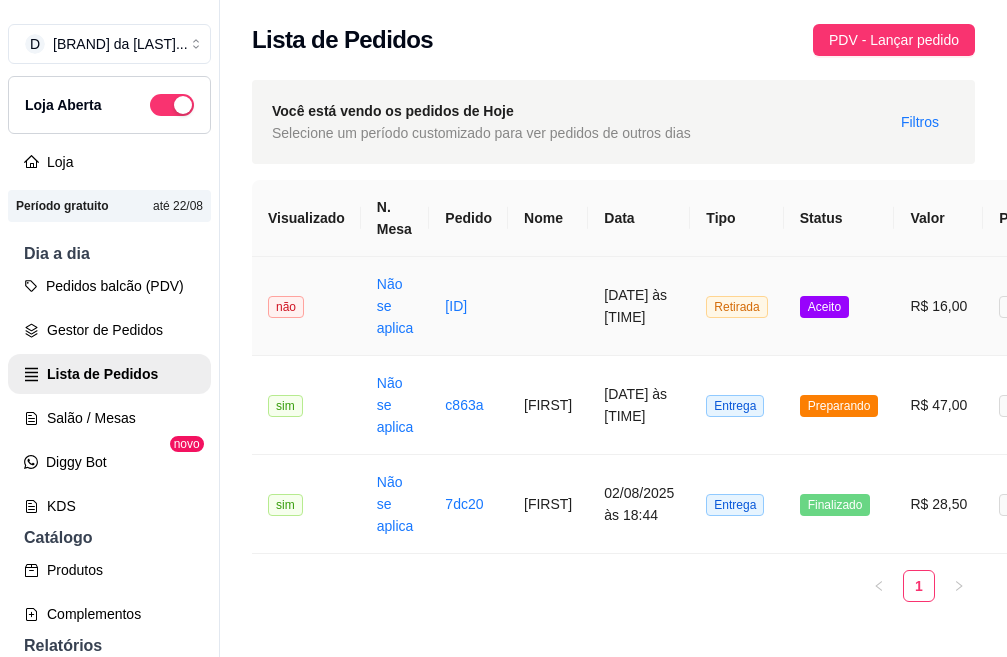 click on "[DATE] às [TIME]" at bounding box center [639, 306] 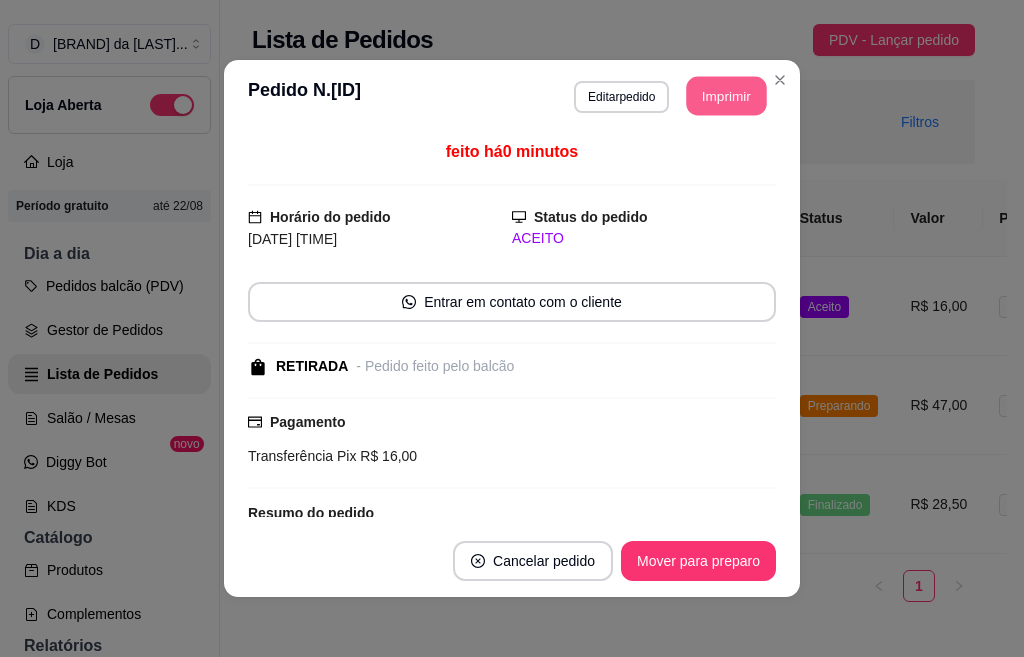 click on "Imprimir" at bounding box center [727, 96] 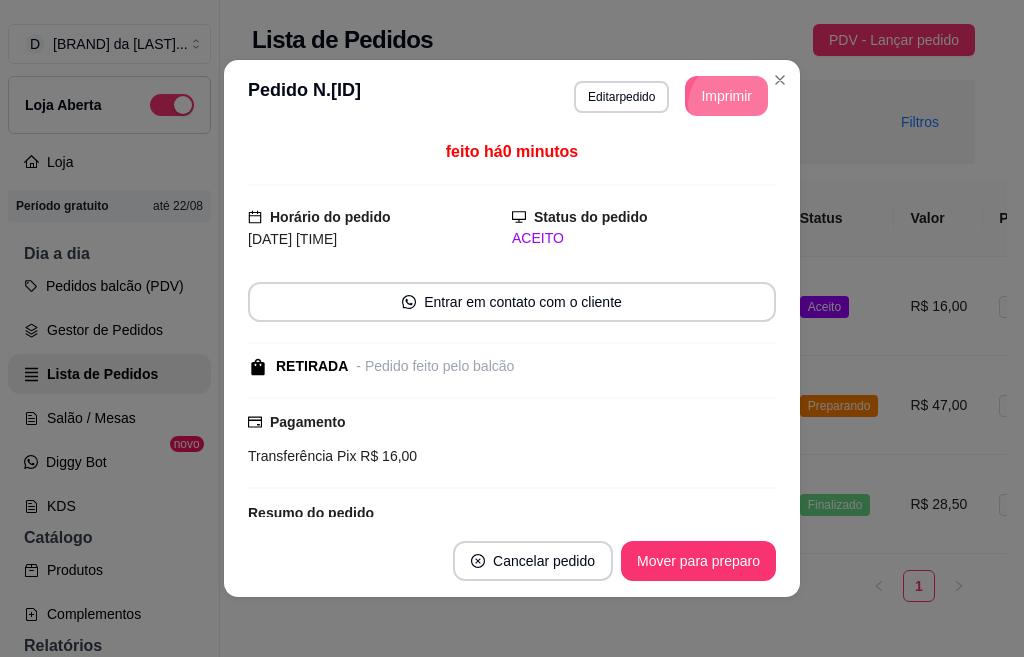 scroll, scrollTop: 0, scrollLeft: 0, axis: both 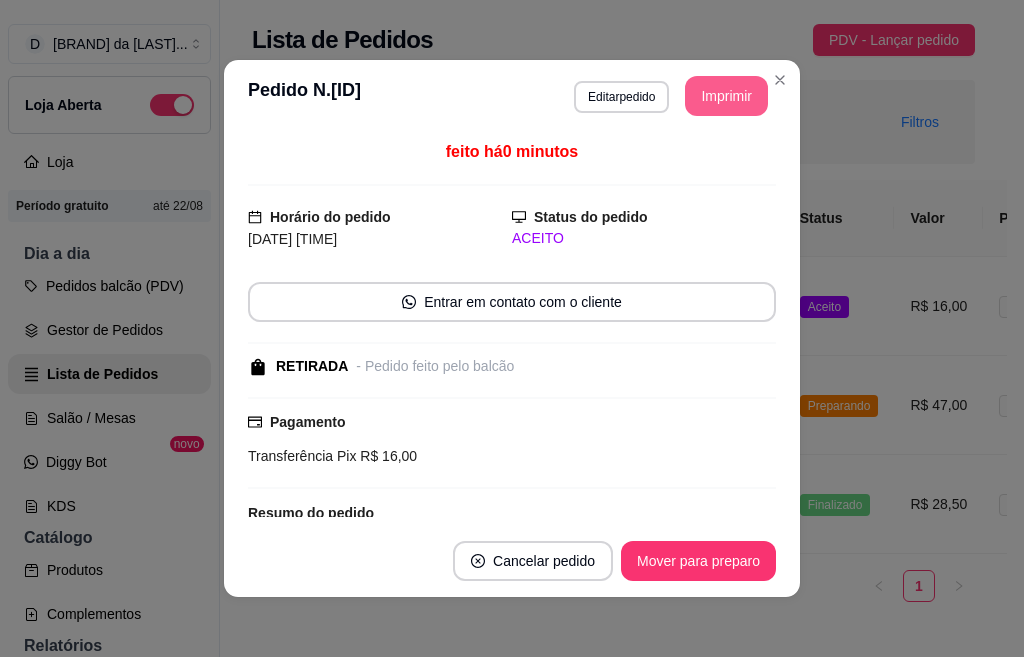 click on "Imprimir" at bounding box center (726, 96) 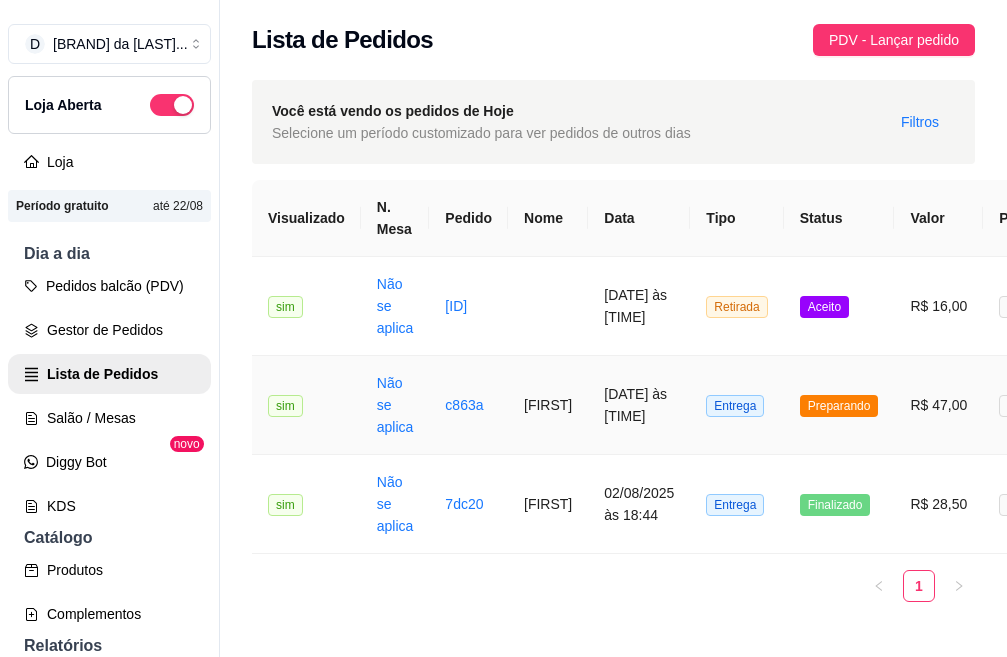 click on "[DATE] às [TIME]" at bounding box center [639, 405] 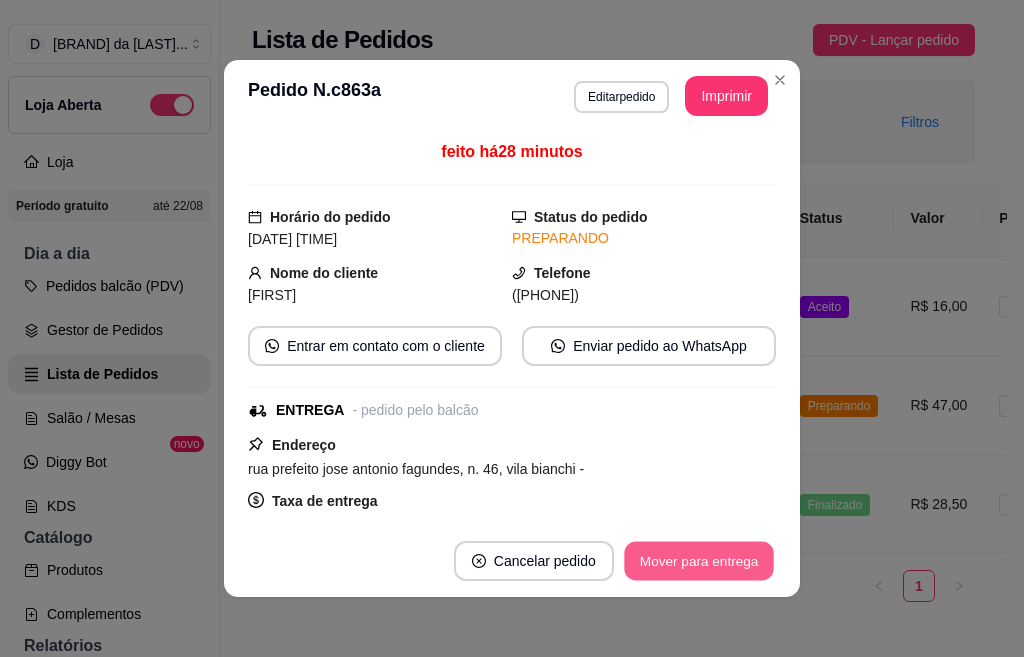 click on "Mover para entrega" at bounding box center (699, 561) 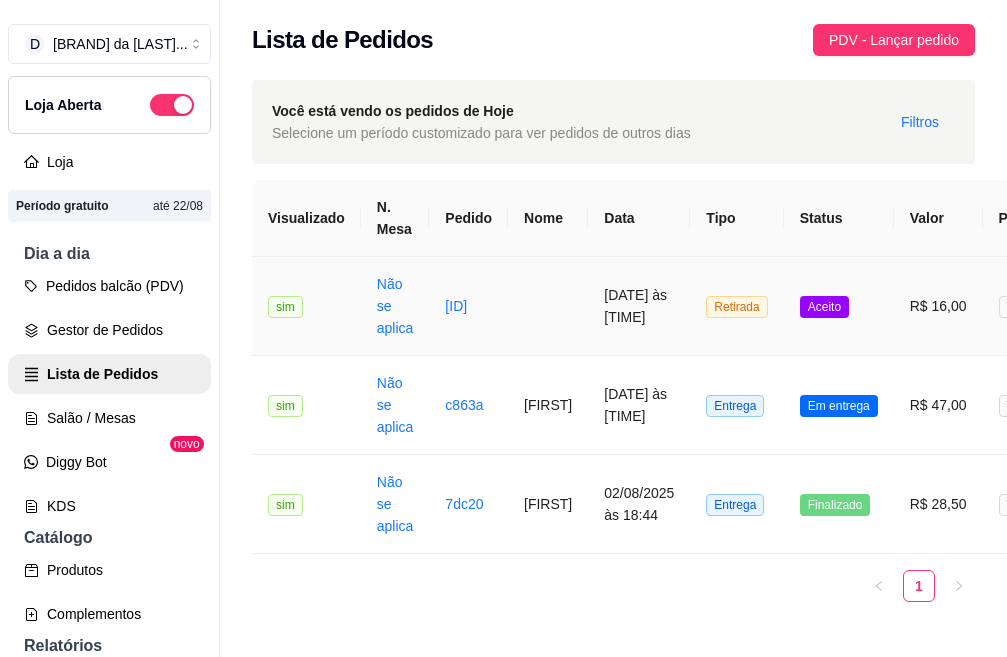click on "[DATE] às [TIME]" at bounding box center (639, 306) 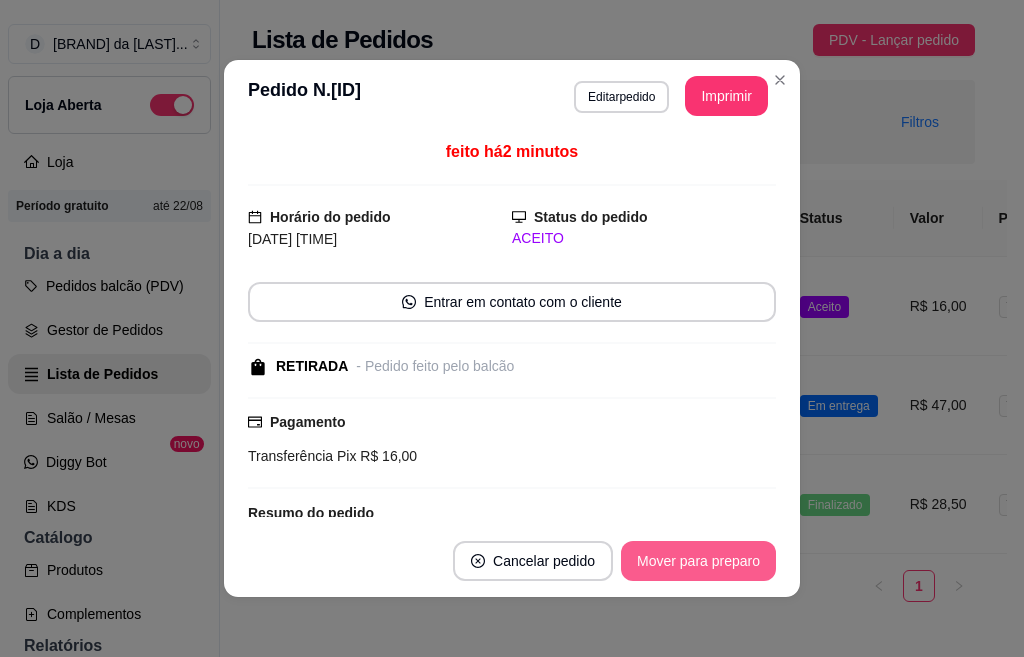 click on "Mover para preparo" at bounding box center (698, 561) 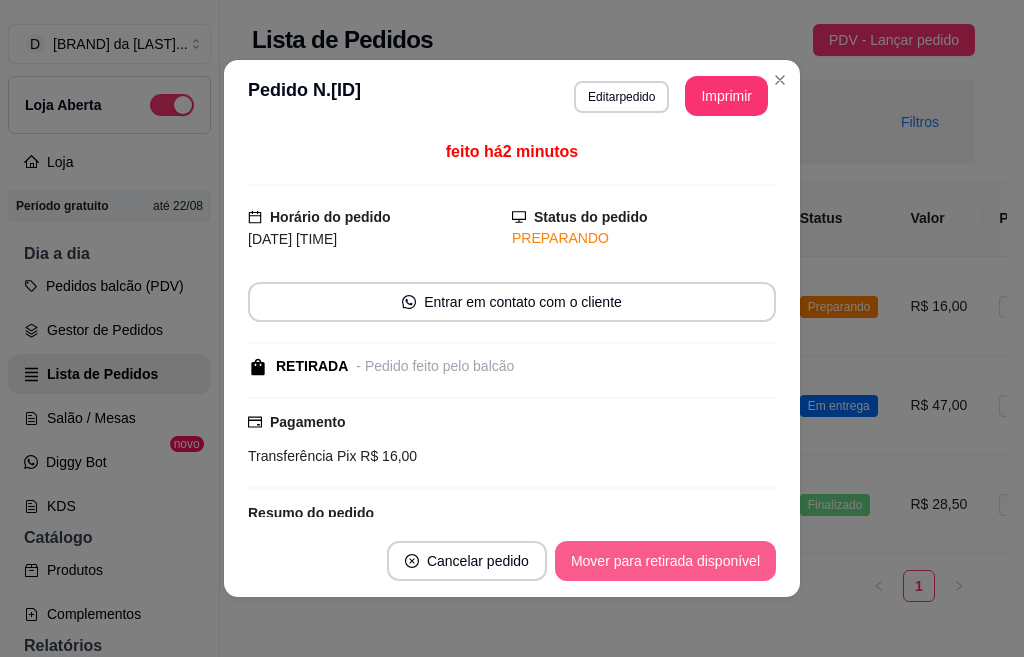 click on "Mover para retirada disponível" at bounding box center (665, 561) 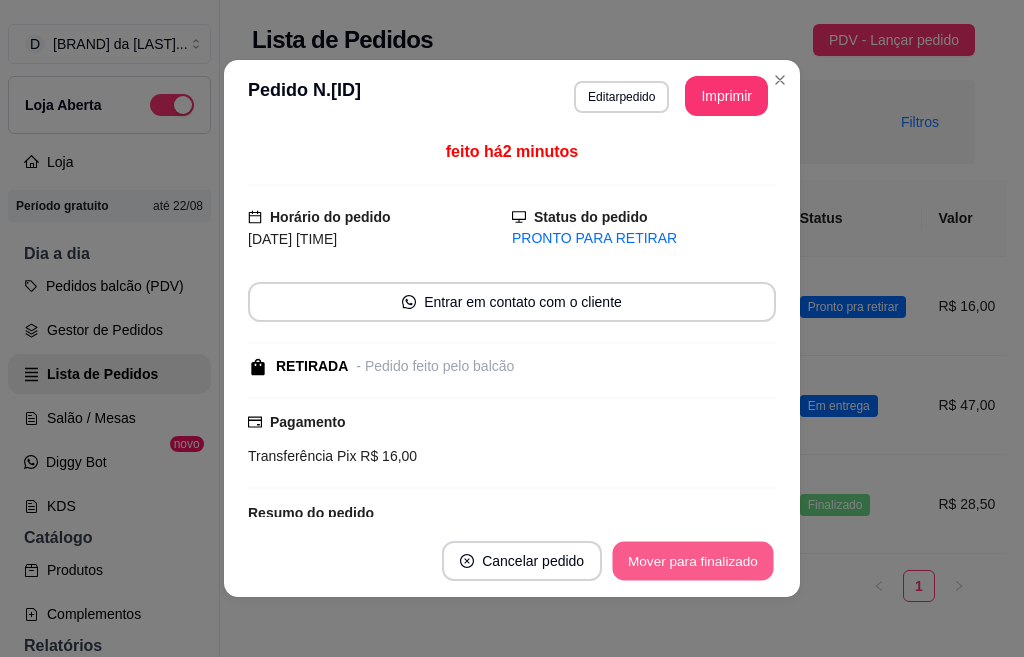 click on "Mover para finalizado" at bounding box center (693, 561) 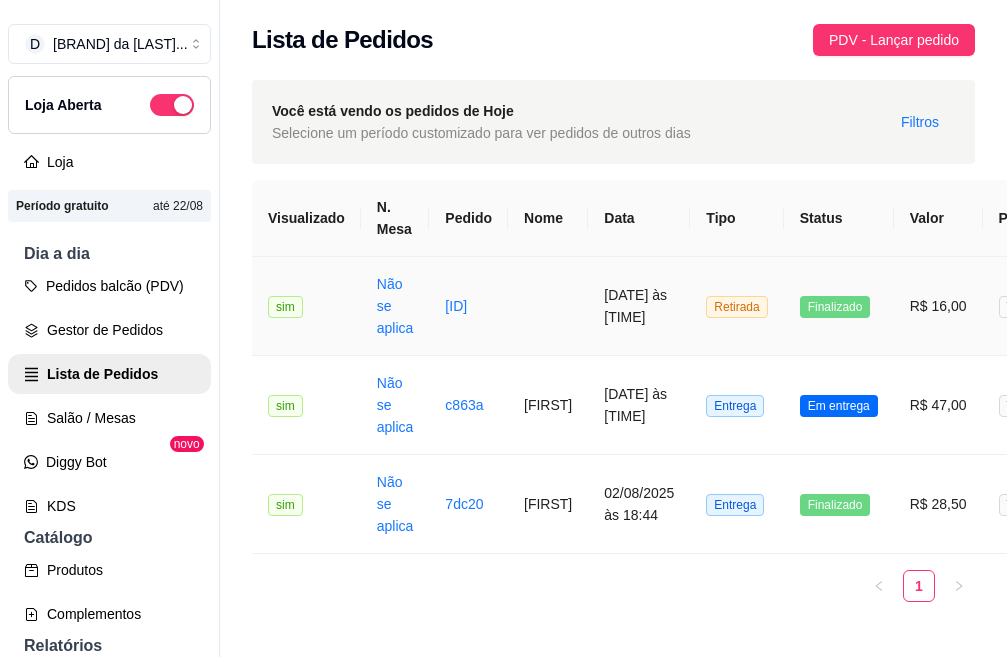 click on "Finalizado" at bounding box center [835, 307] 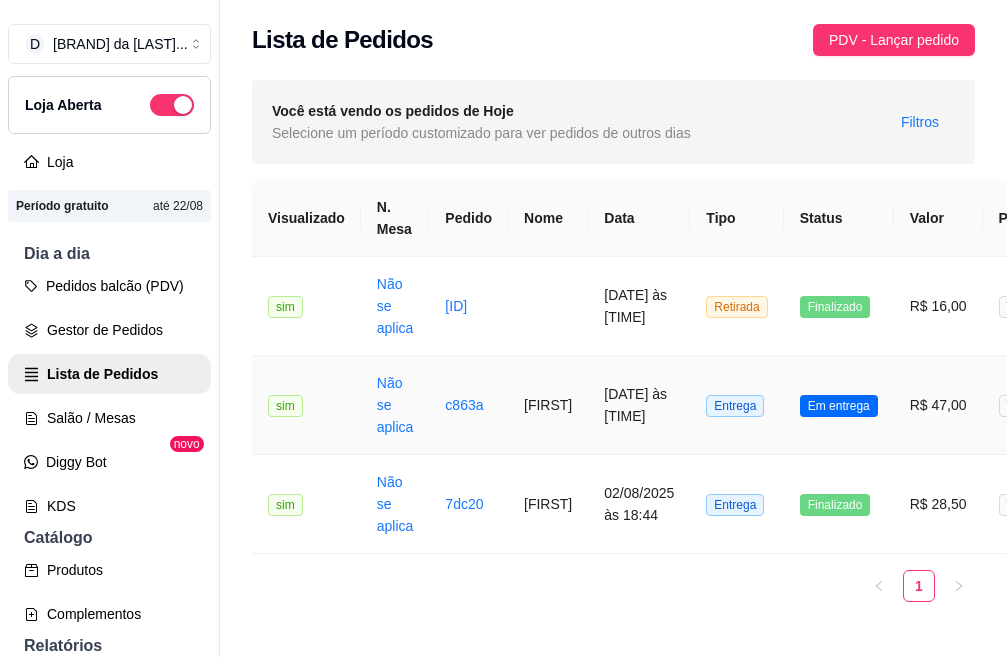 click on "Em entrega" at bounding box center (839, 406) 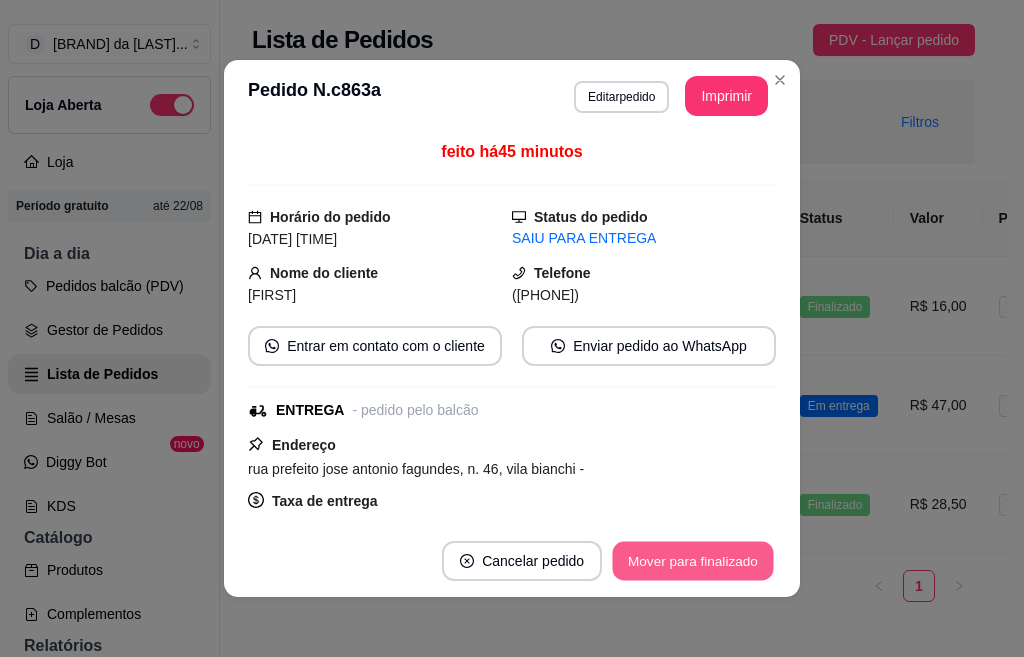 click on "Mover para finalizado" at bounding box center [693, 561] 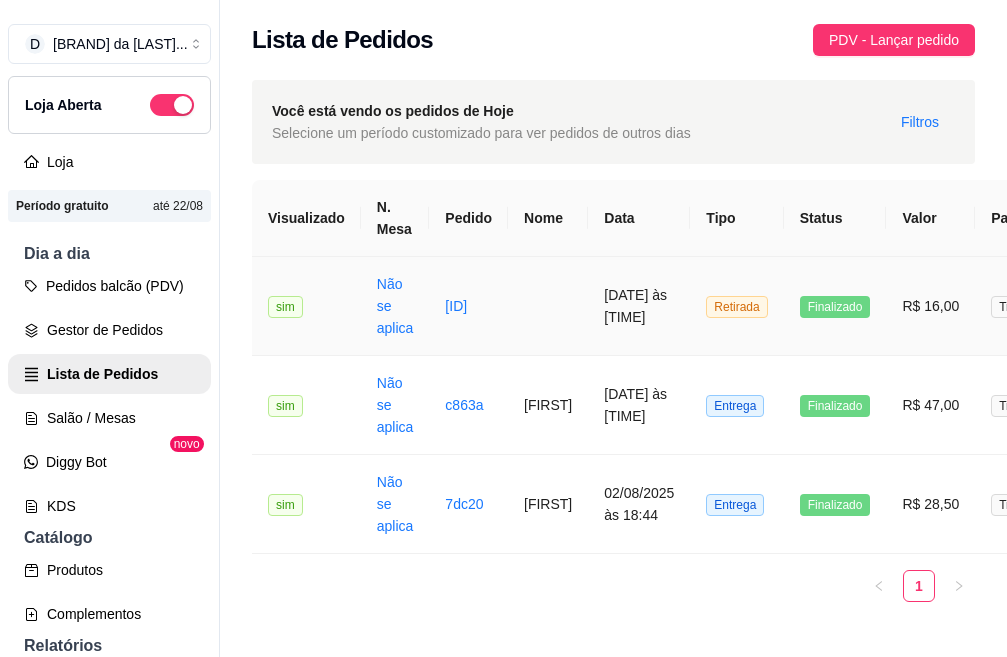 click on "[DATE] às [TIME]" at bounding box center [639, 306] 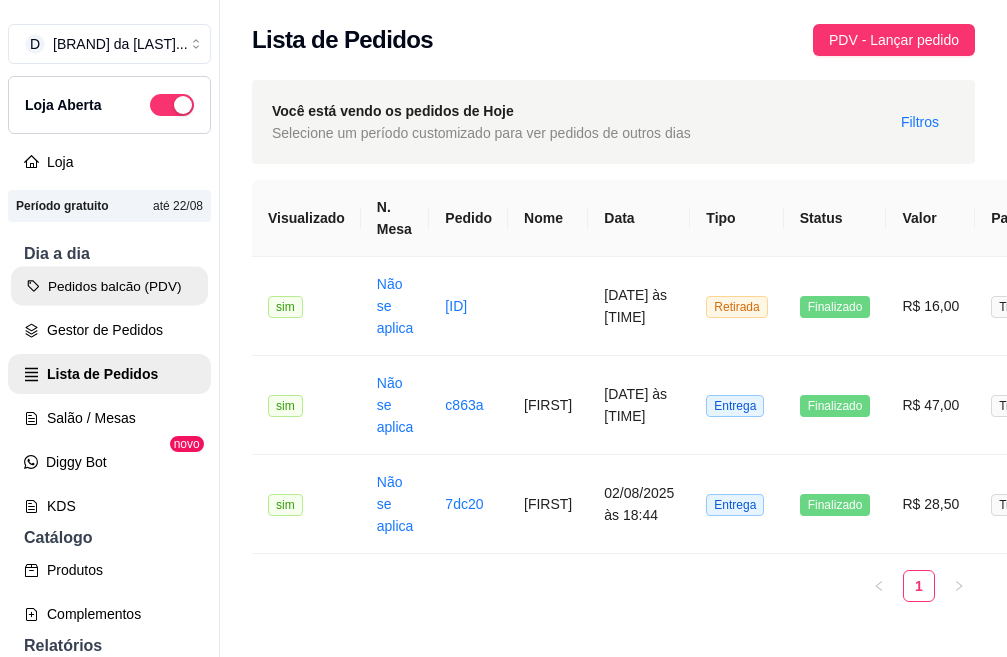 click on "Pedidos balcão (PDV)" at bounding box center [109, 286] 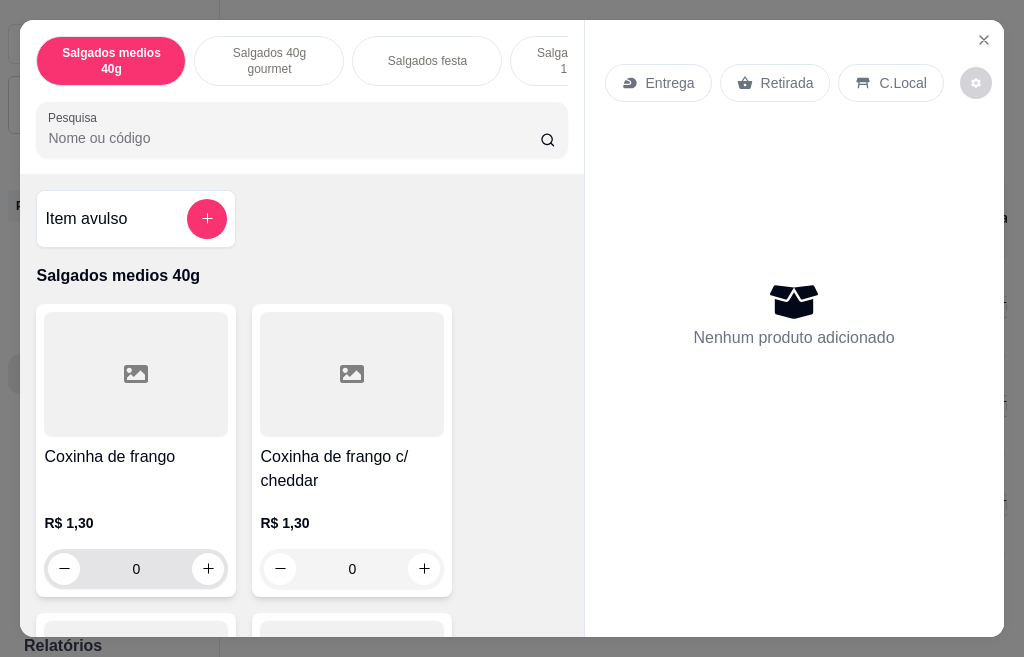 click on "0" at bounding box center [136, 569] 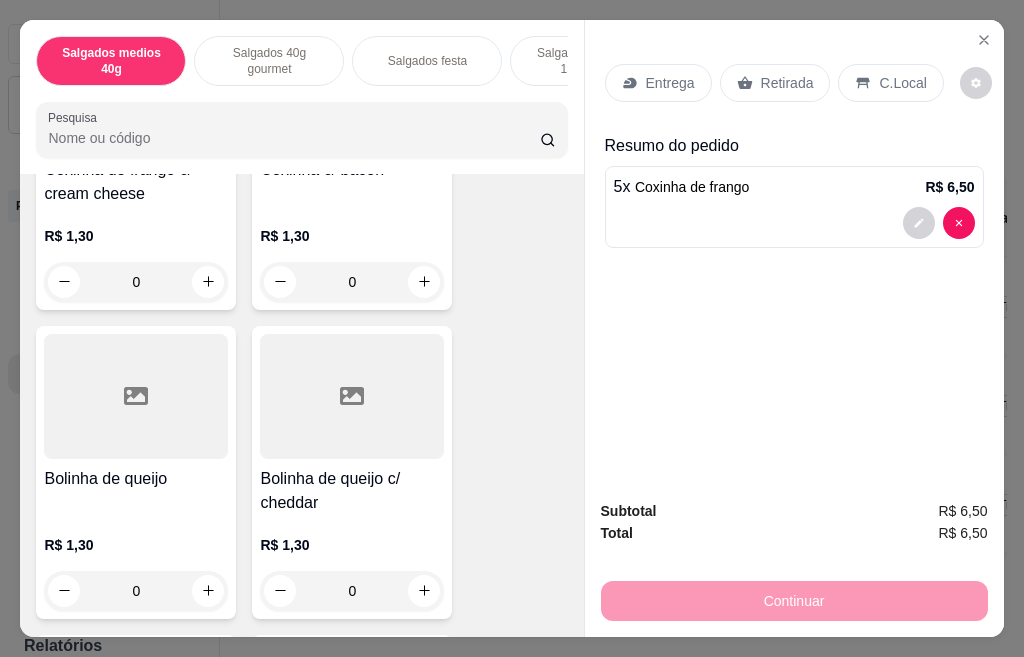 scroll, scrollTop: 1000, scrollLeft: 0, axis: vertical 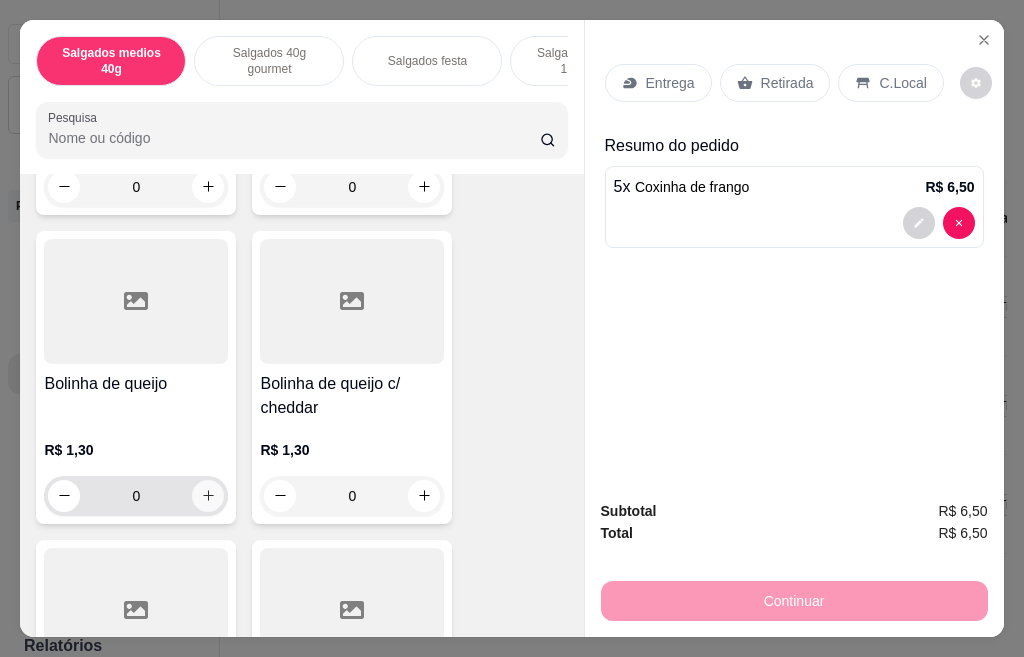 type on "5" 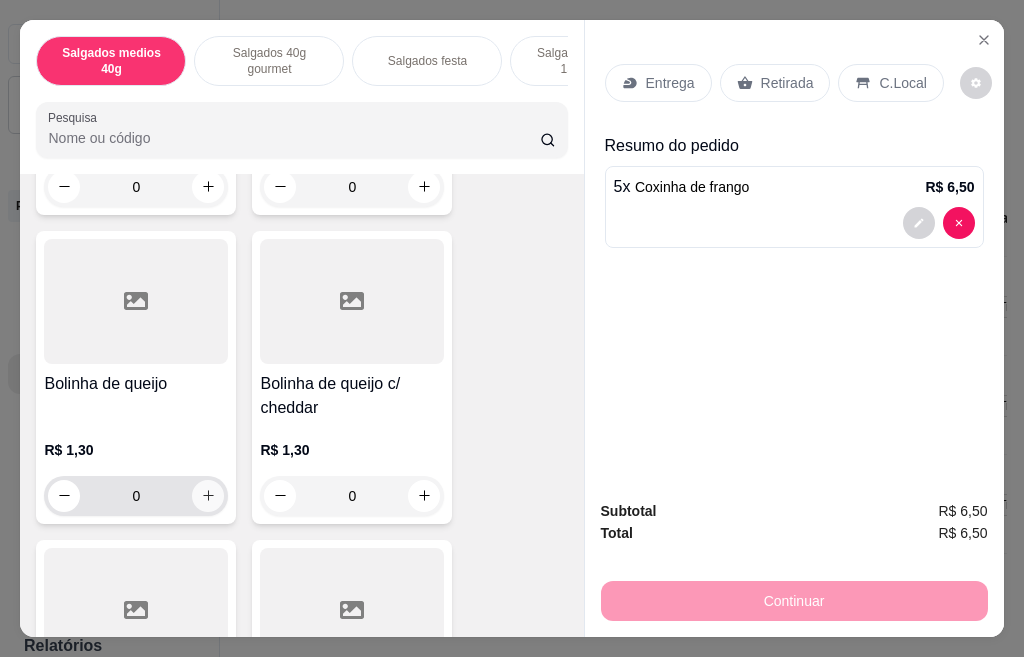 click 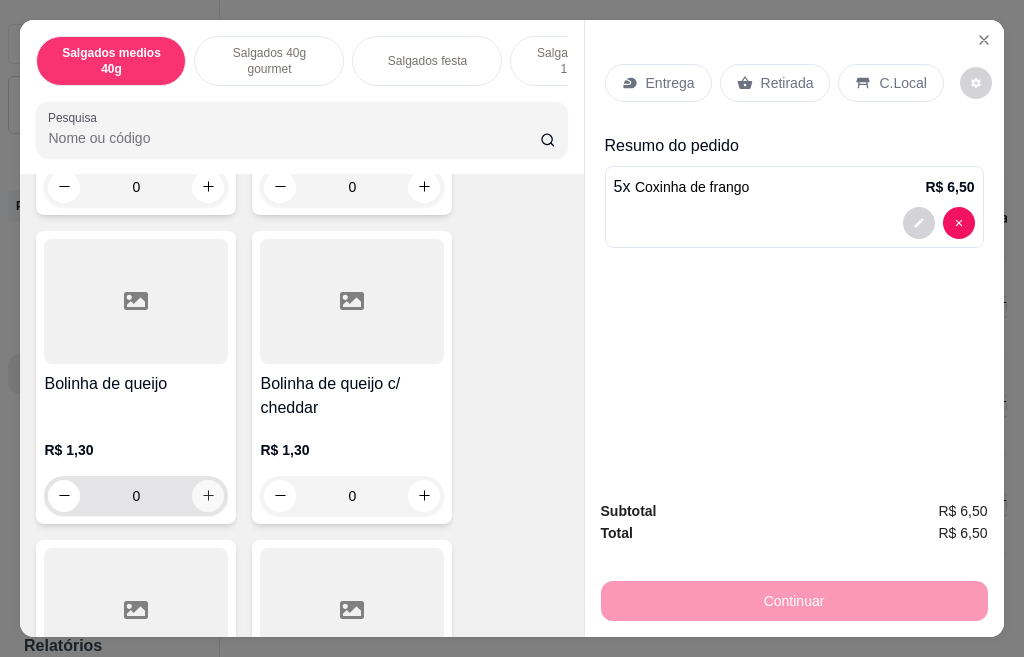 click 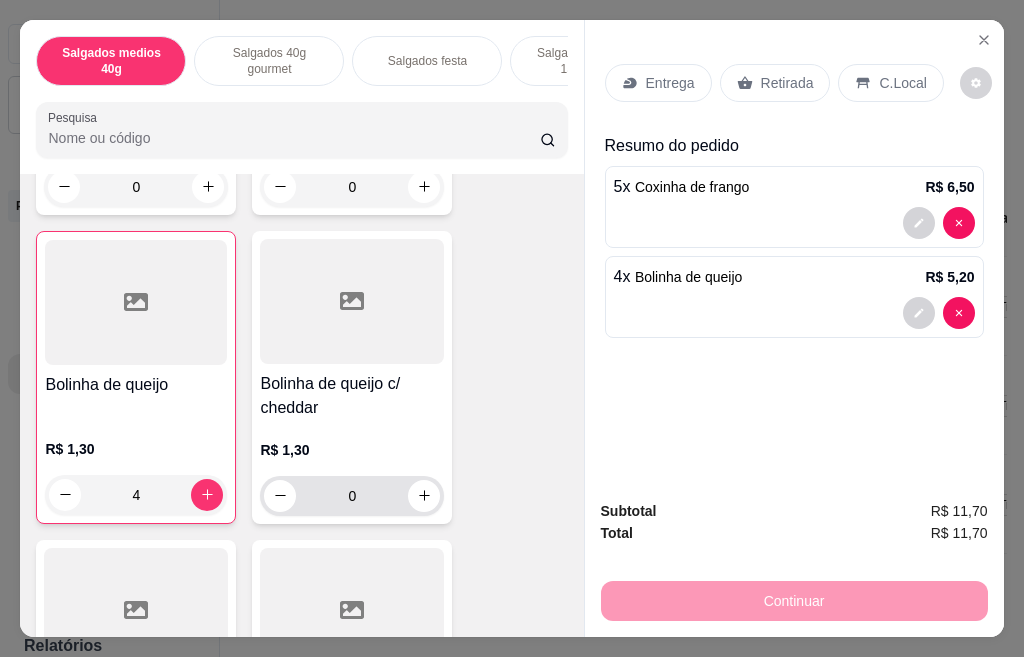 click on "0" at bounding box center (352, 496) 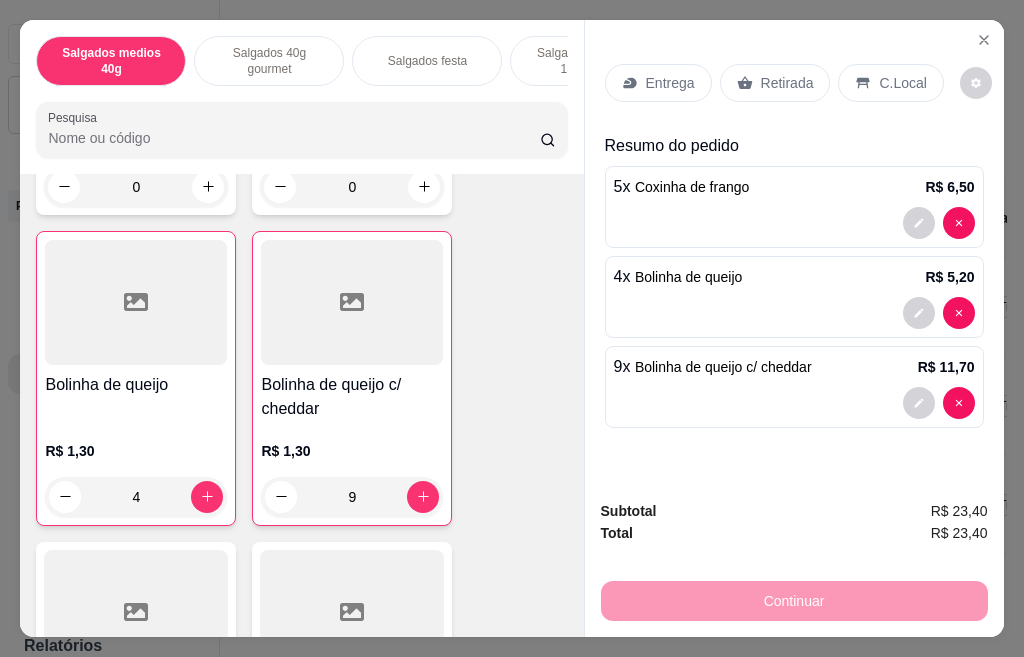 type on "9" 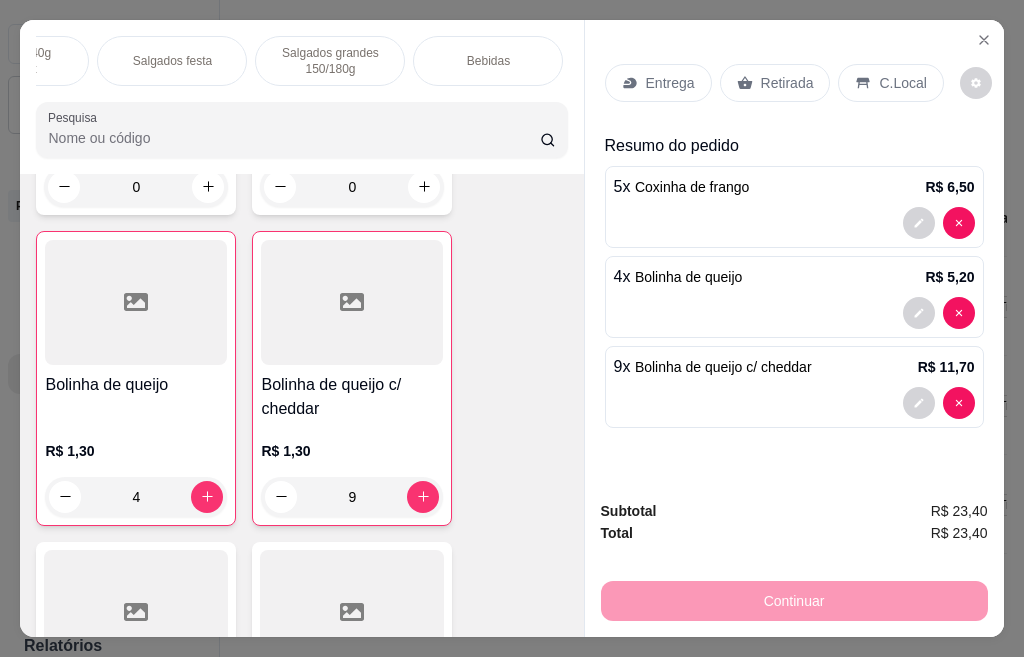 scroll, scrollTop: 0, scrollLeft: 409, axis: horizontal 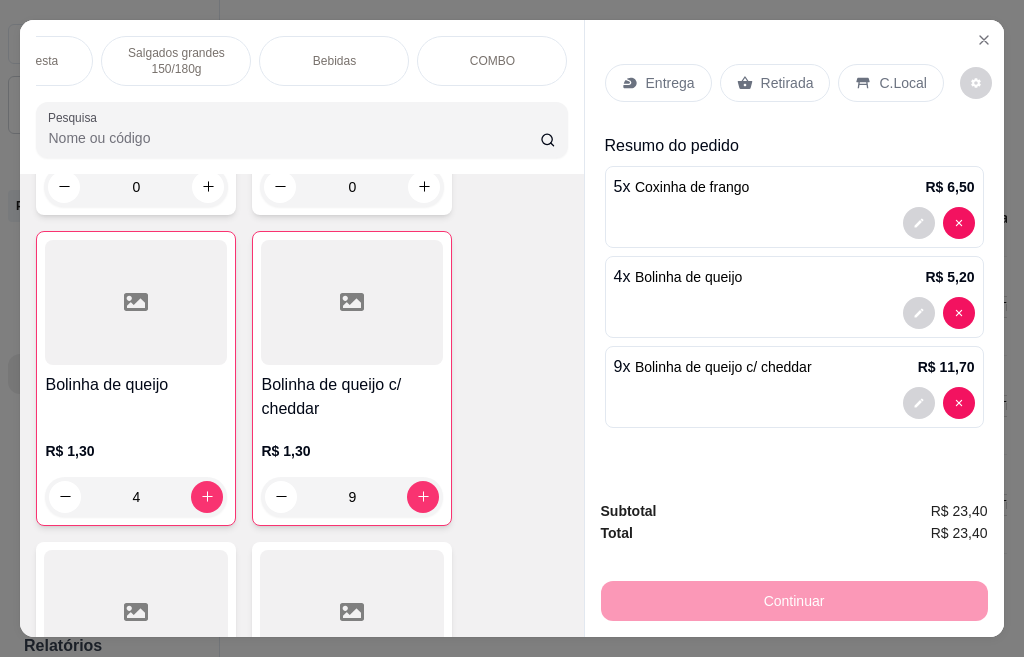 click on "Bebidas" at bounding box center [334, 61] 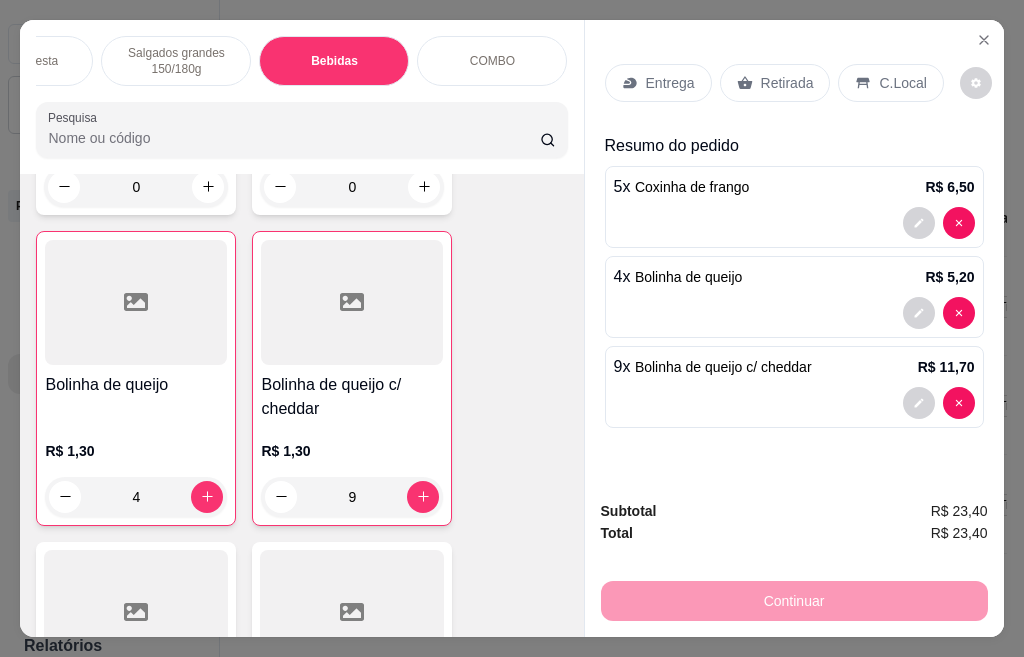 scroll, scrollTop: 53, scrollLeft: 0, axis: vertical 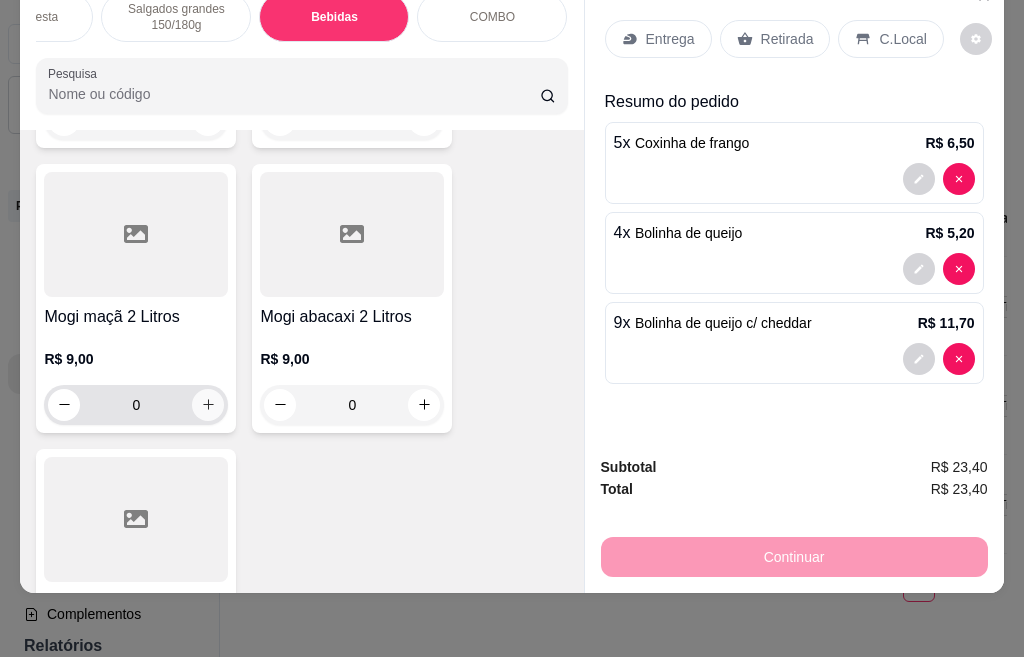 click at bounding box center (208, 405) 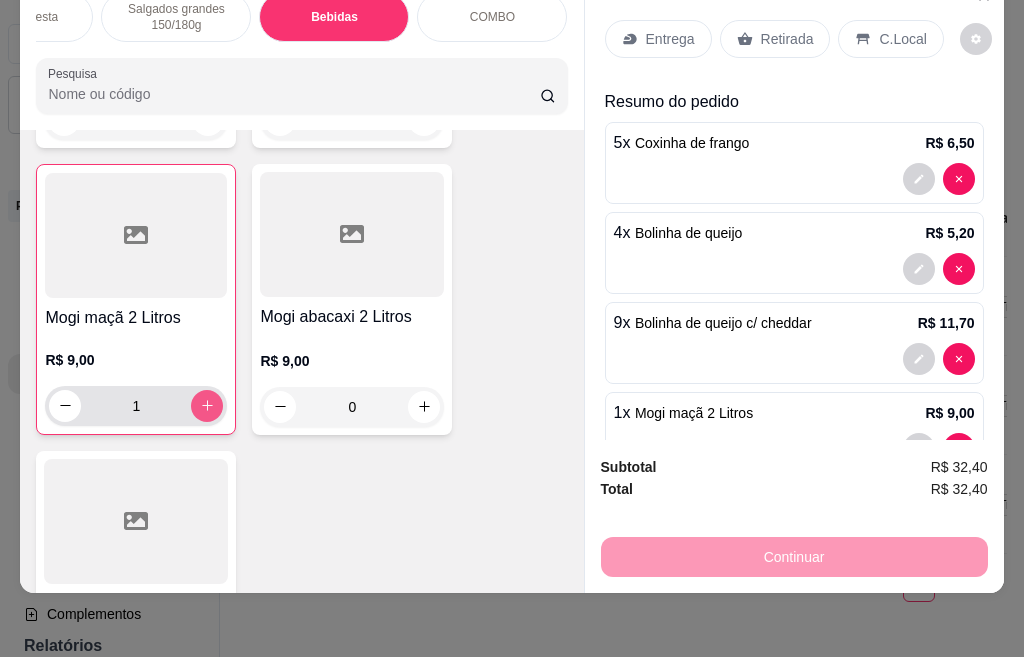type on "1" 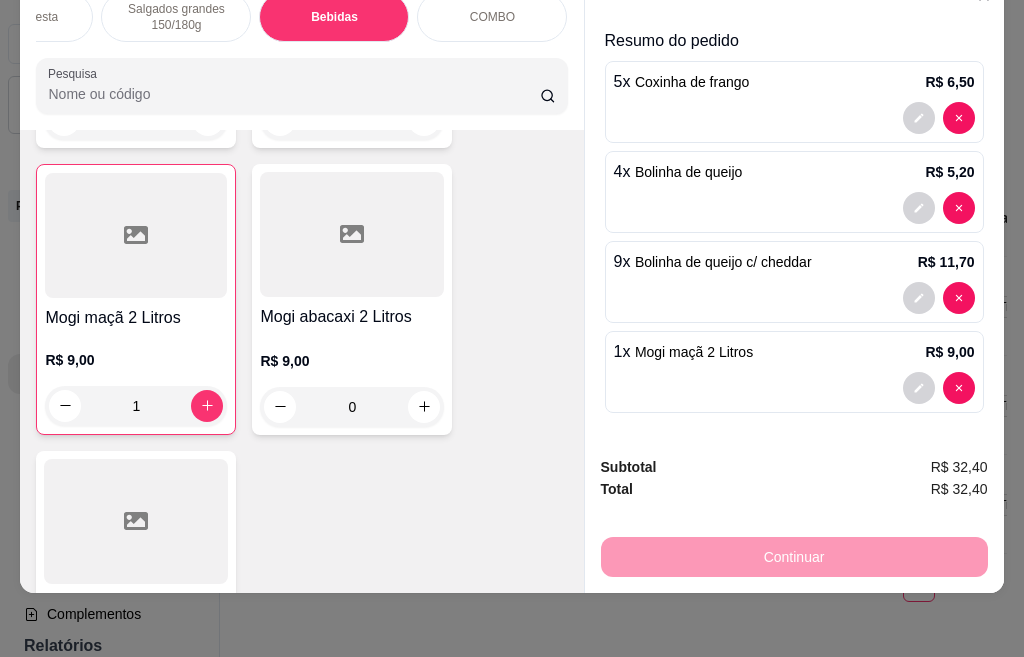 scroll, scrollTop: 51, scrollLeft: 0, axis: vertical 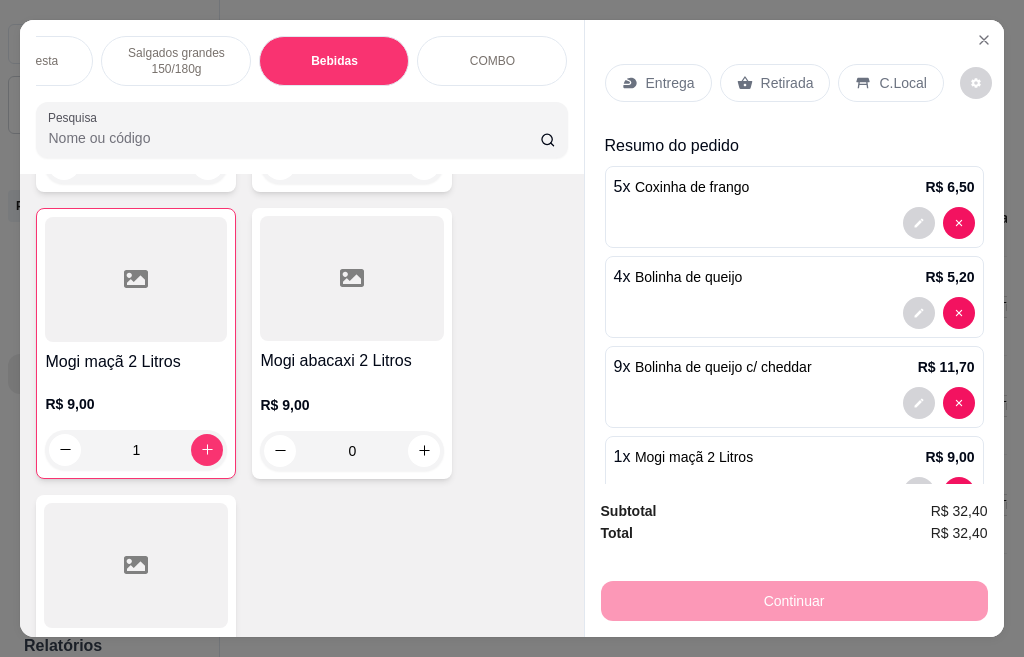 click on "Entrega" at bounding box center [670, 83] 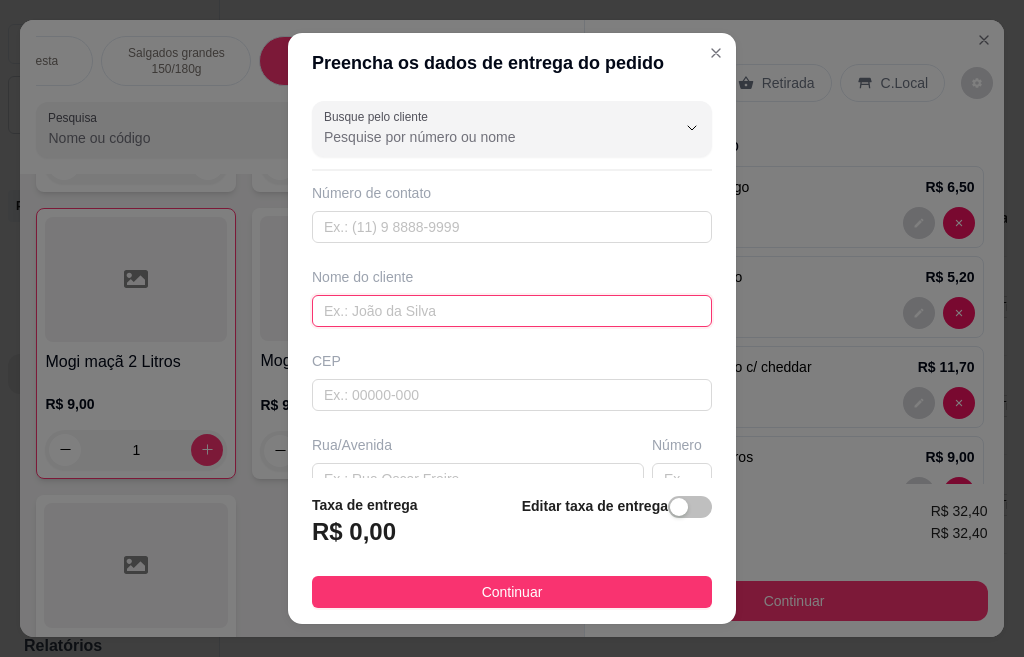 click at bounding box center [512, 311] 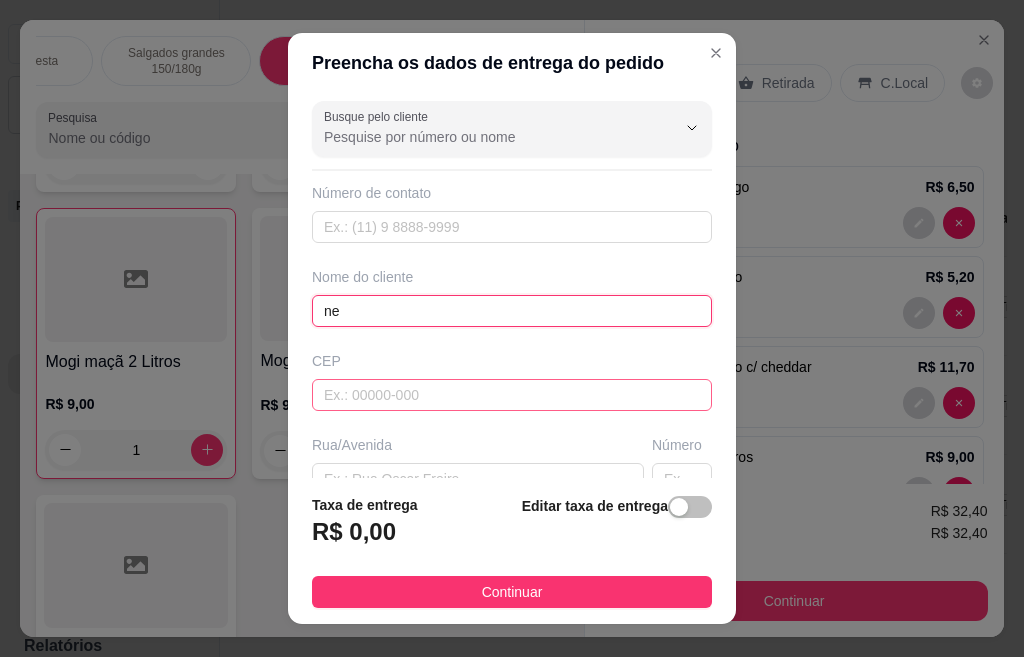 type on "n" 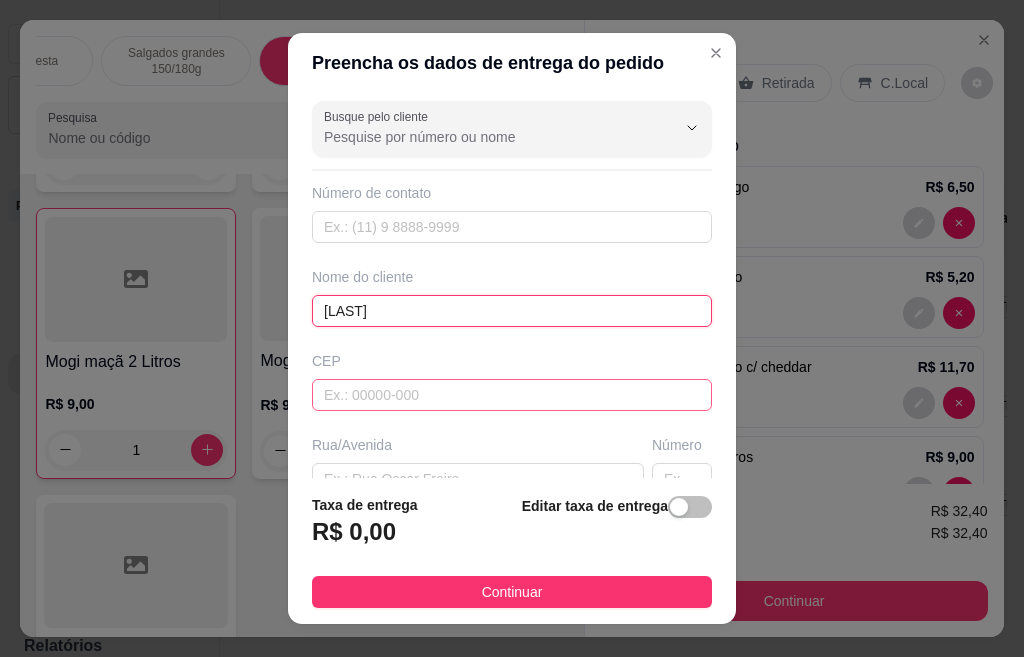 type on "[LAST]" 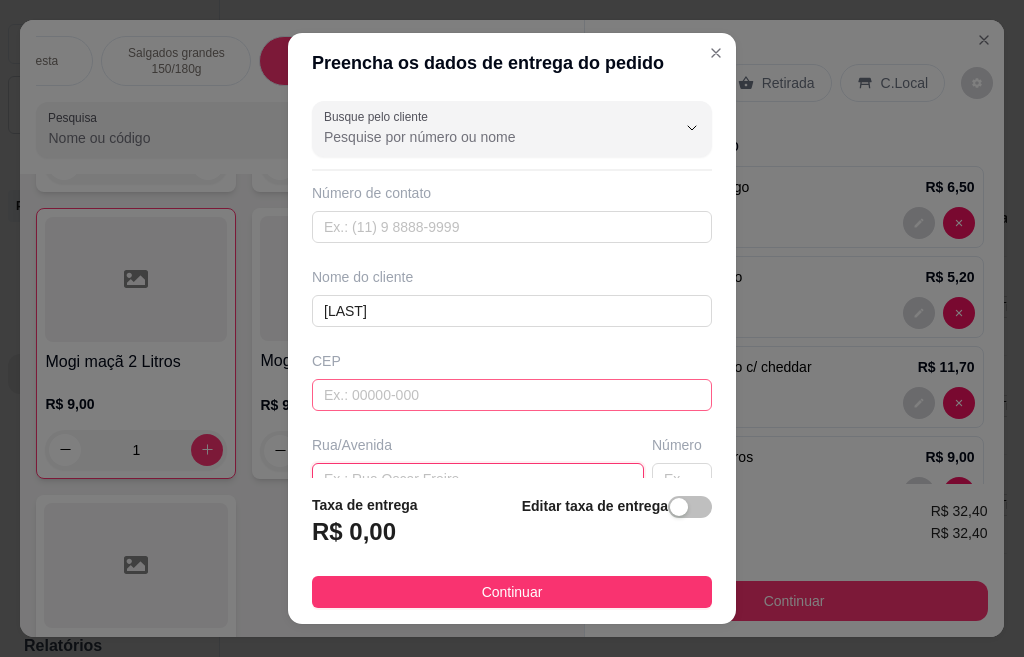 scroll, scrollTop: 17, scrollLeft: 0, axis: vertical 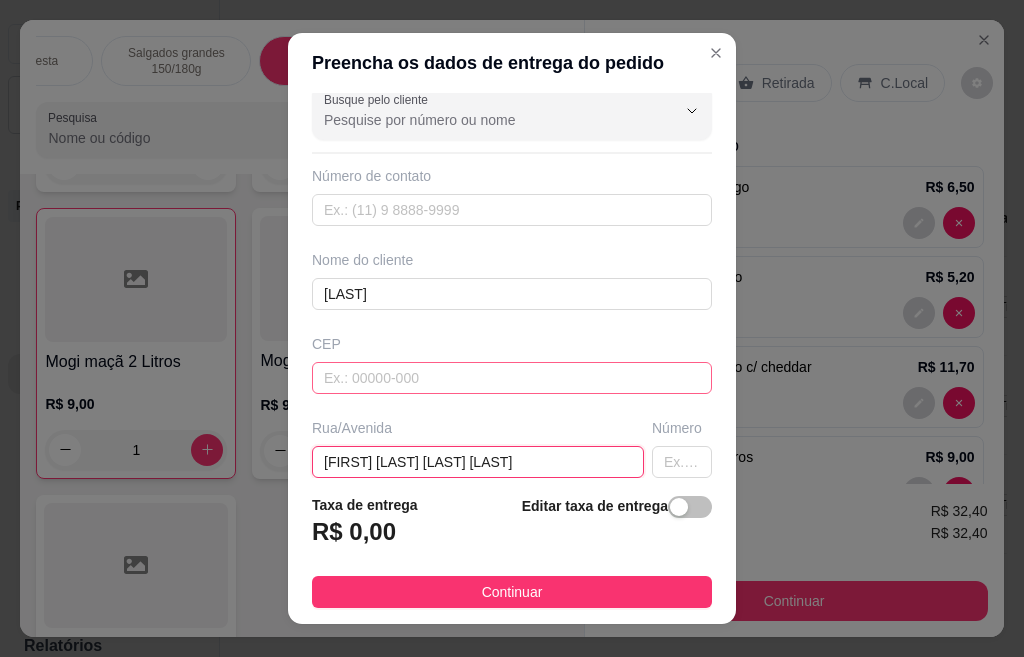 type on "[FIRST] [LAST] [LAST] [LAST]" 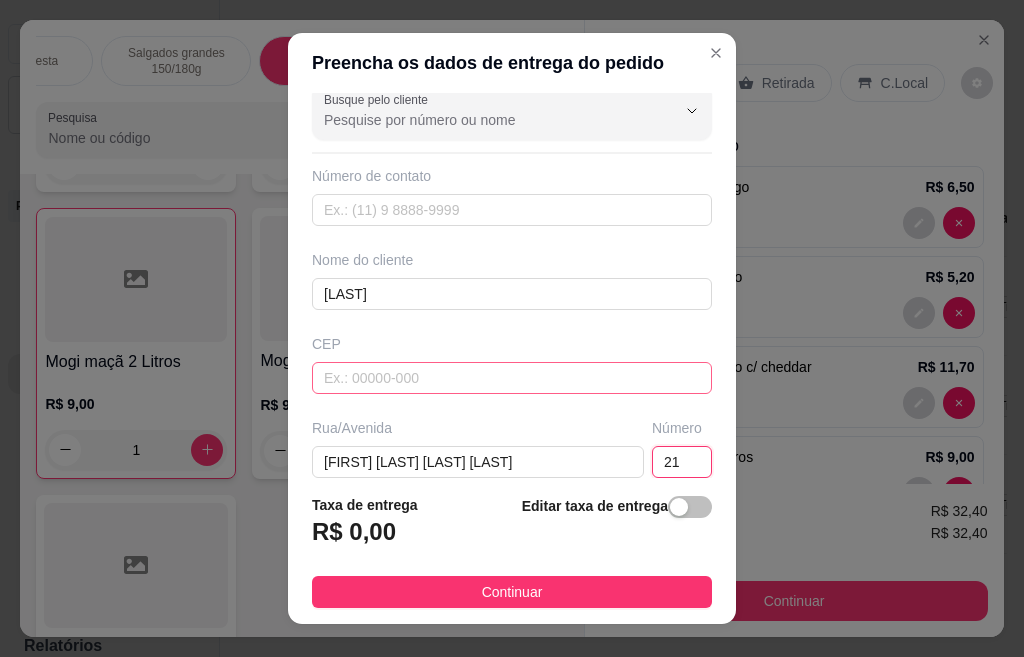 type on "21" 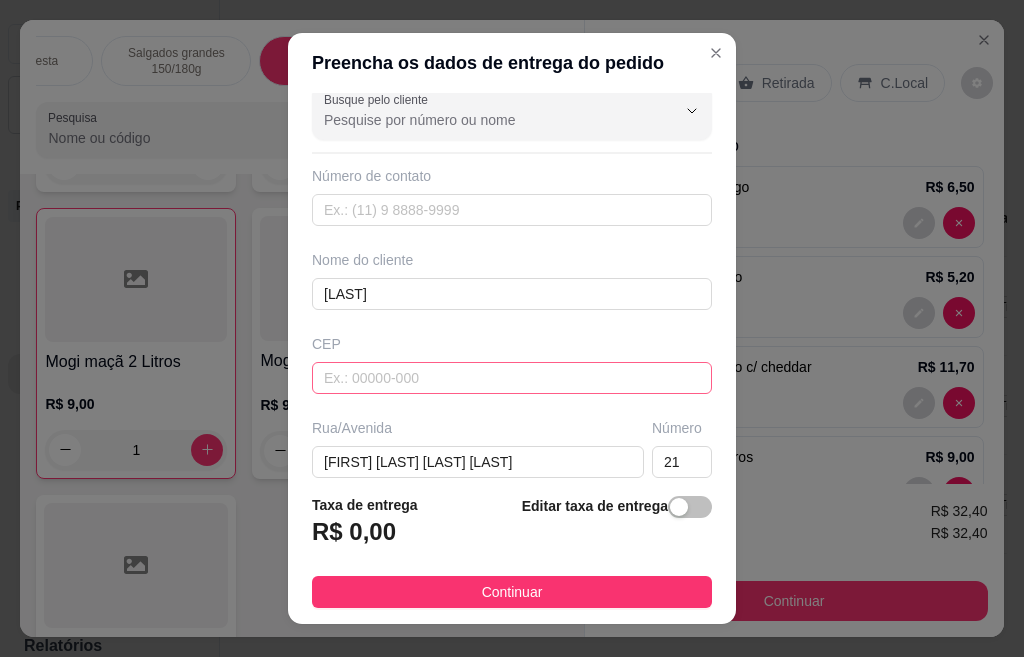 scroll, scrollTop: 277, scrollLeft: 0, axis: vertical 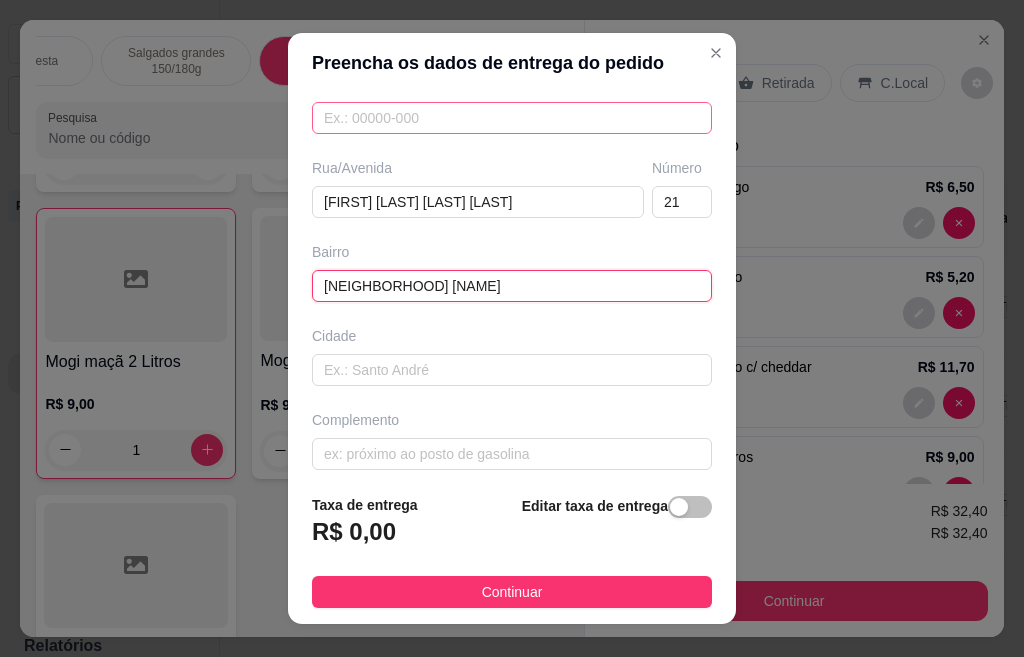 type on "[NEIGHBORHOOD] [NAME]" 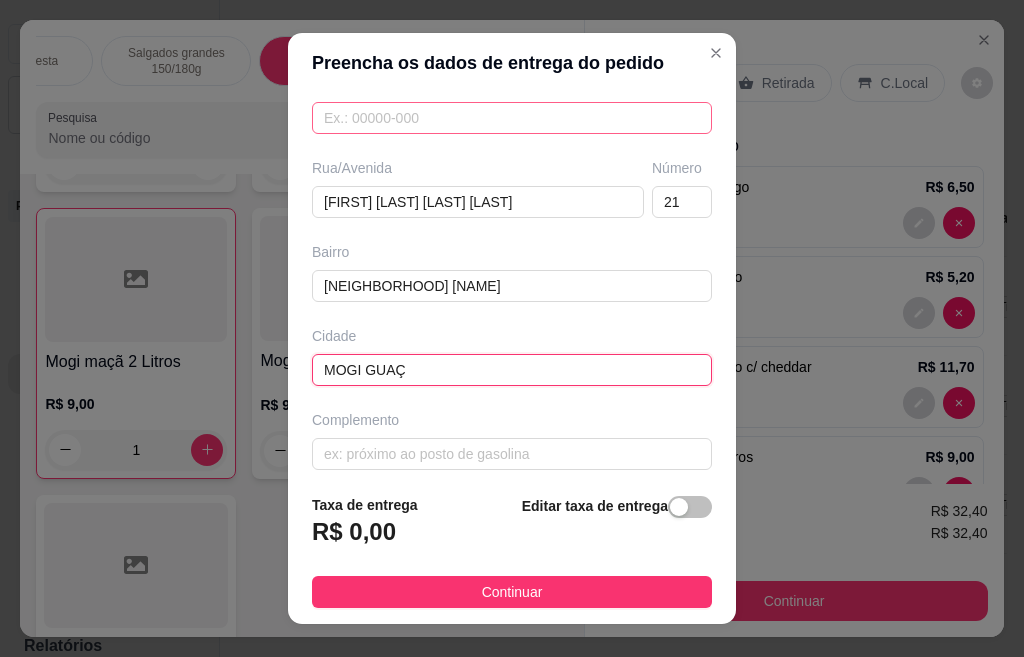 type on "MOGI GUAÇU" 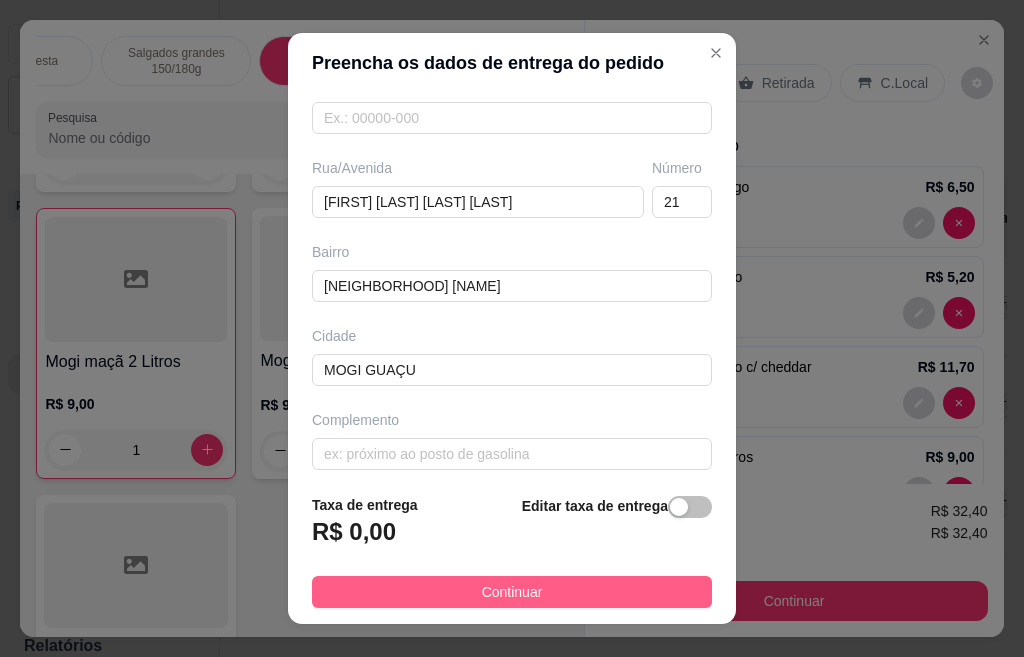 click on "Continuar" at bounding box center [512, 592] 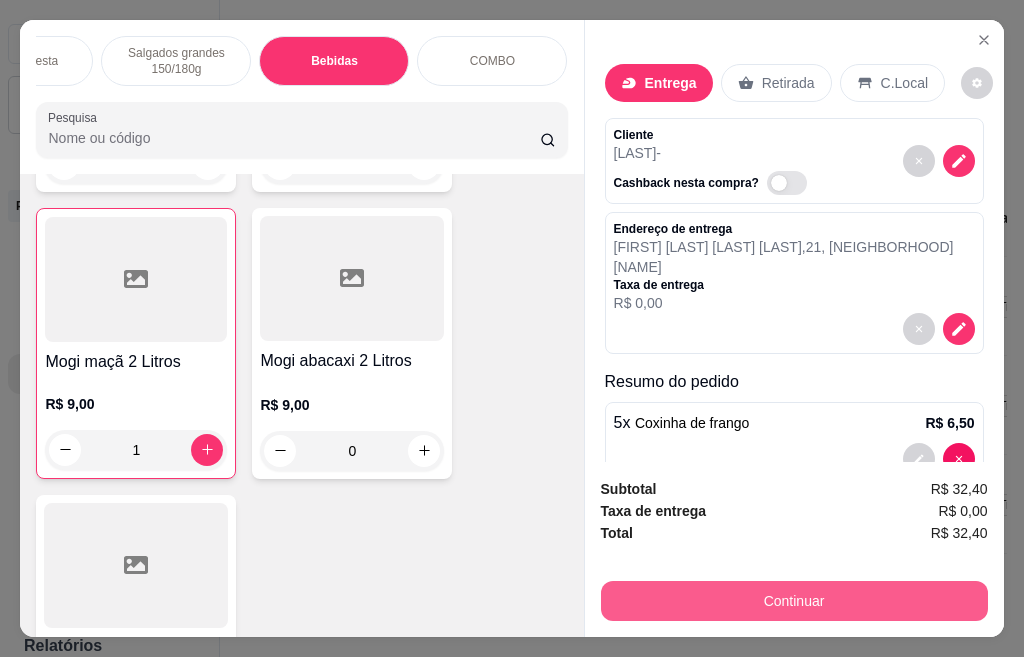 click on "Continuar" at bounding box center (794, 601) 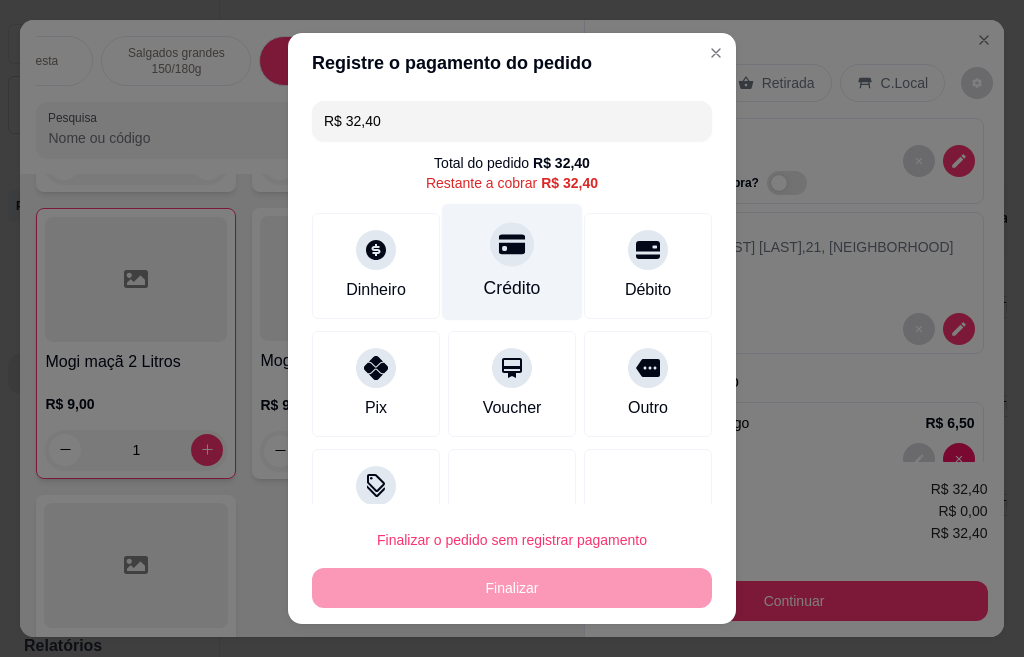 click 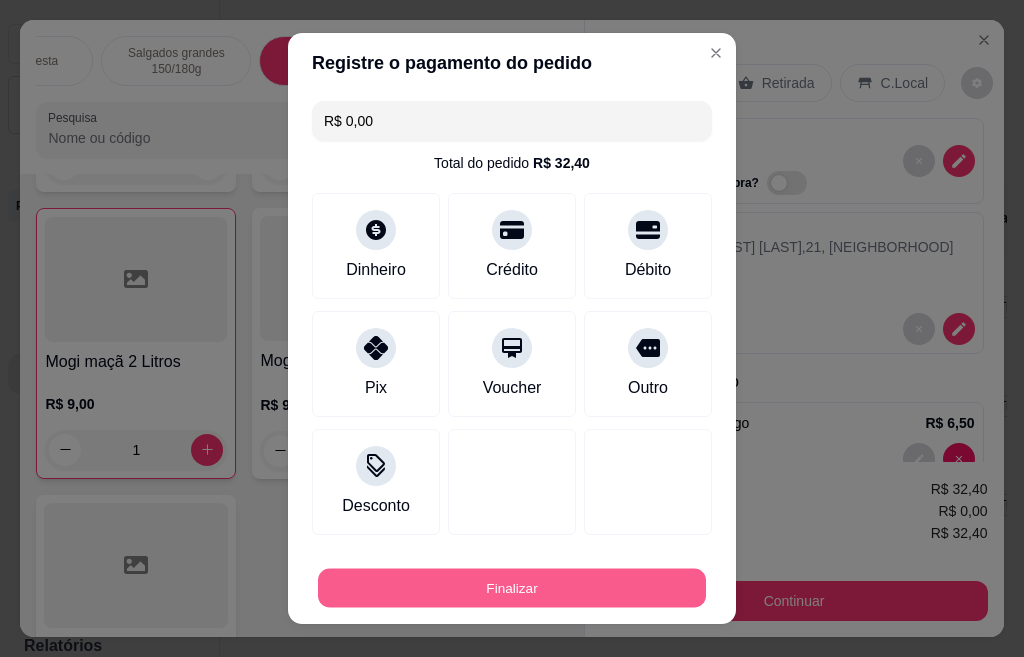 click on "Finalizar" at bounding box center [512, 588] 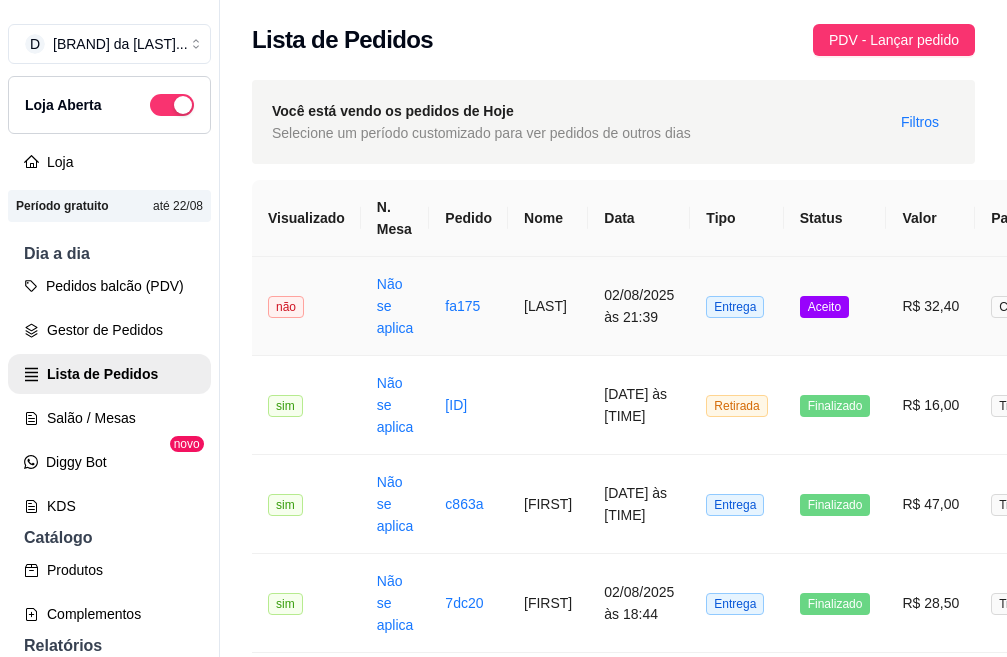 click on "[LAST]" at bounding box center (548, 306) 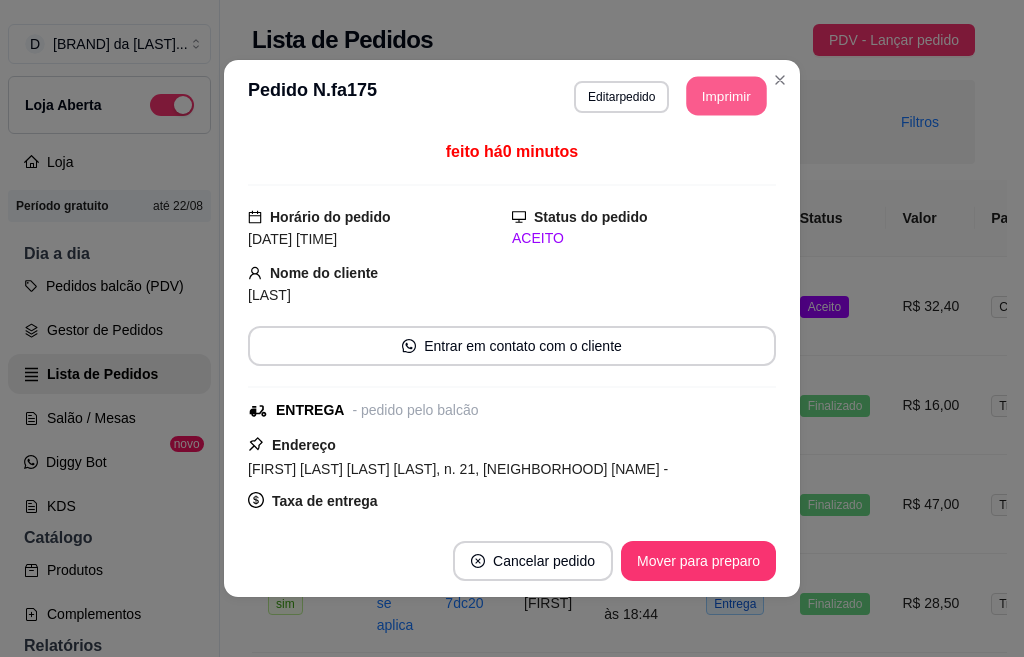 click on "Imprimir" at bounding box center [727, 96] 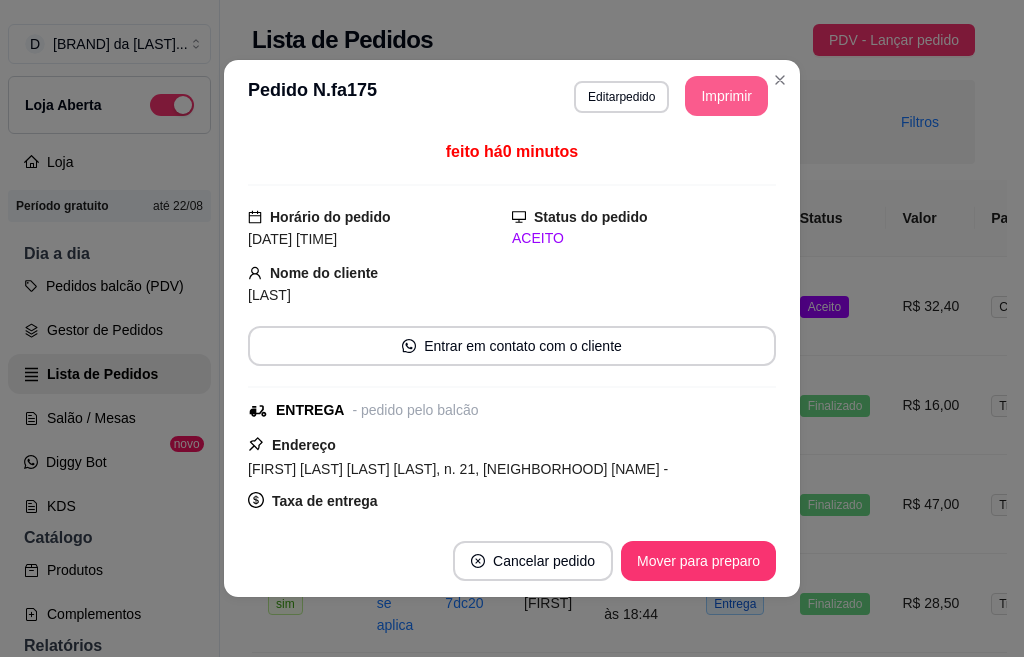 scroll, scrollTop: 0, scrollLeft: 0, axis: both 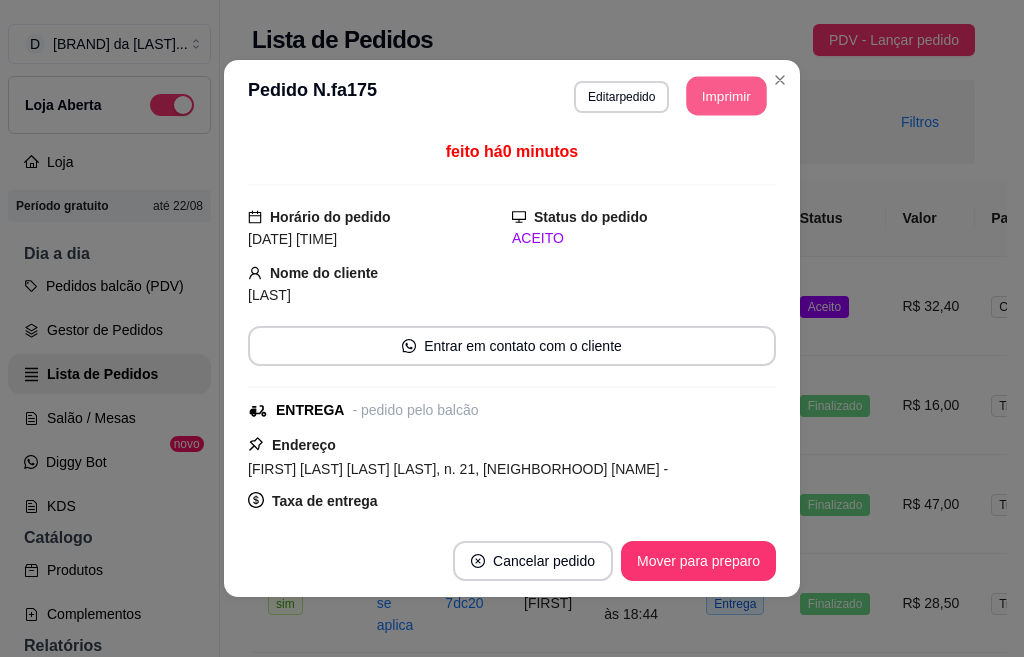 click on "Imprimir" at bounding box center (727, 96) 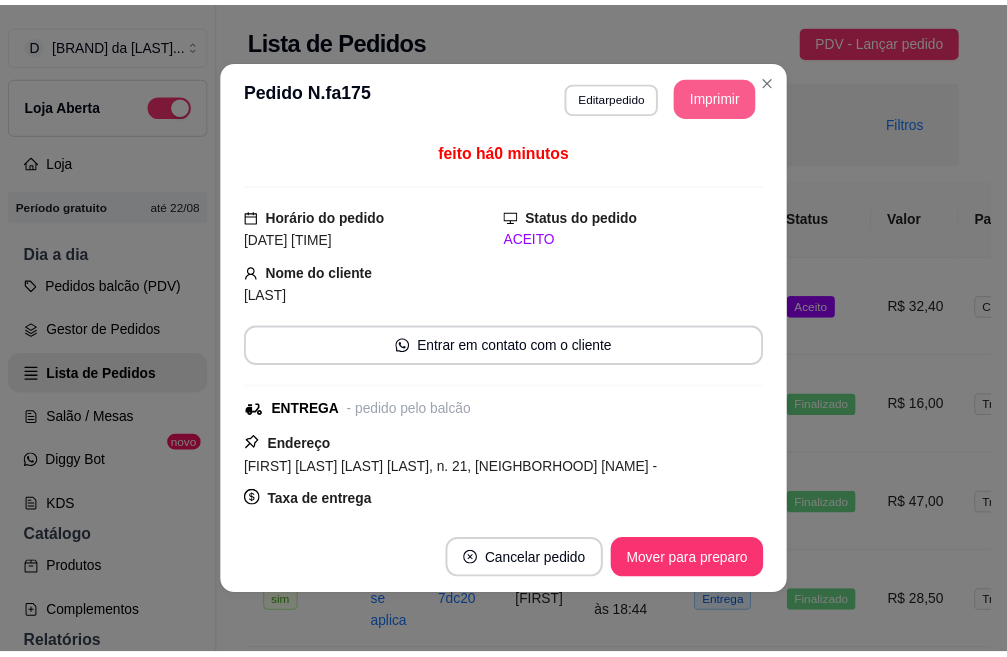 scroll, scrollTop: 0, scrollLeft: 0, axis: both 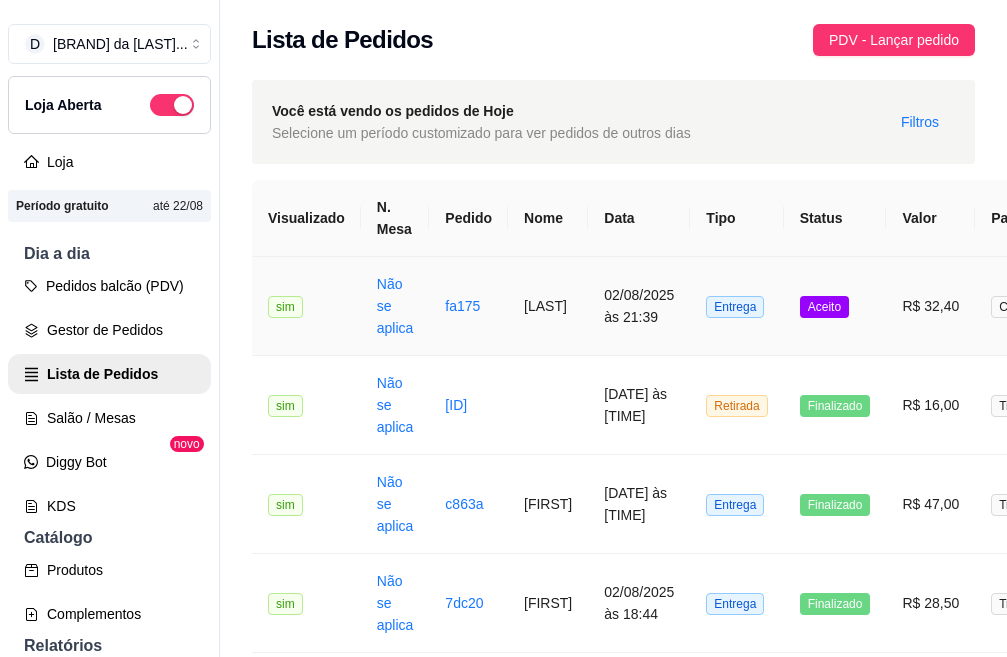 click on "[LAST]" at bounding box center [548, 306] 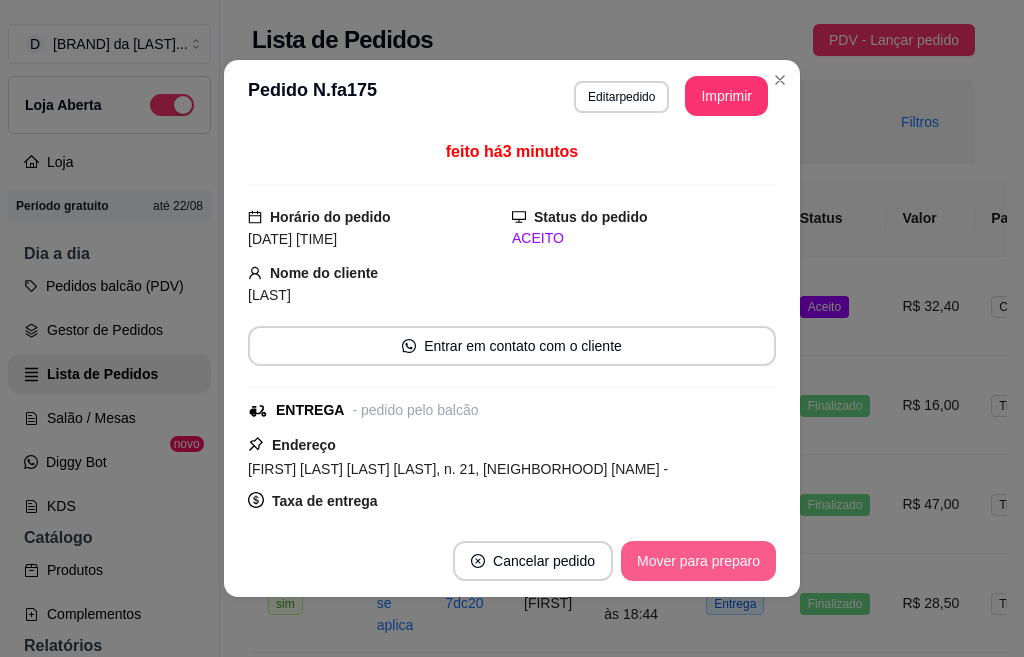 click on "Mover para preparo" at bounding box center [698, 561] 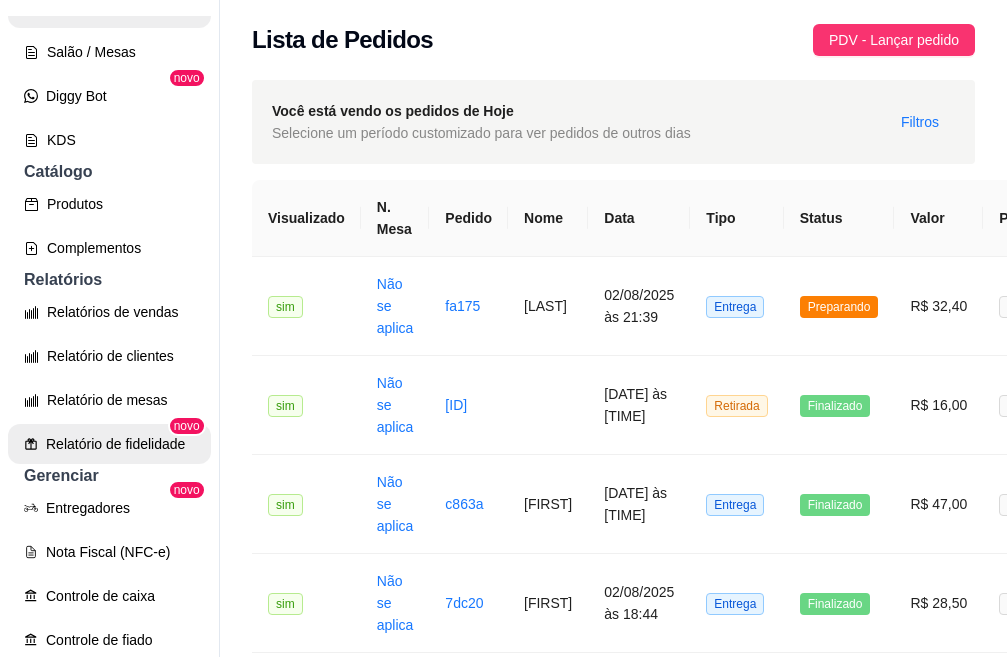 scroll, scrollTop: 400, scrollLeft: 0, axis: vertical 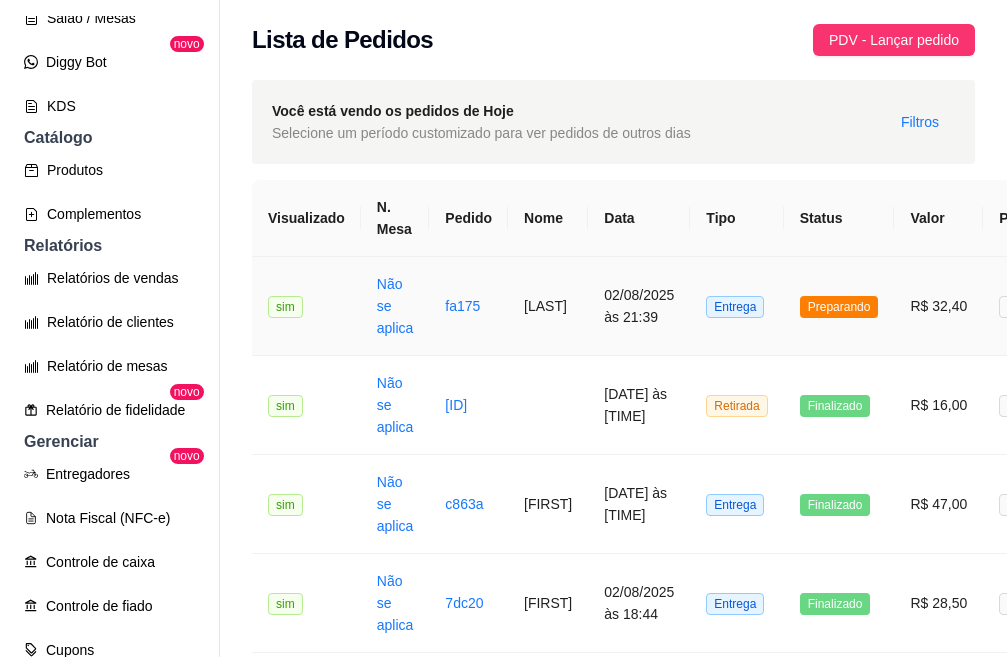 click on "[LAST]" at bounding box center [548, 306] 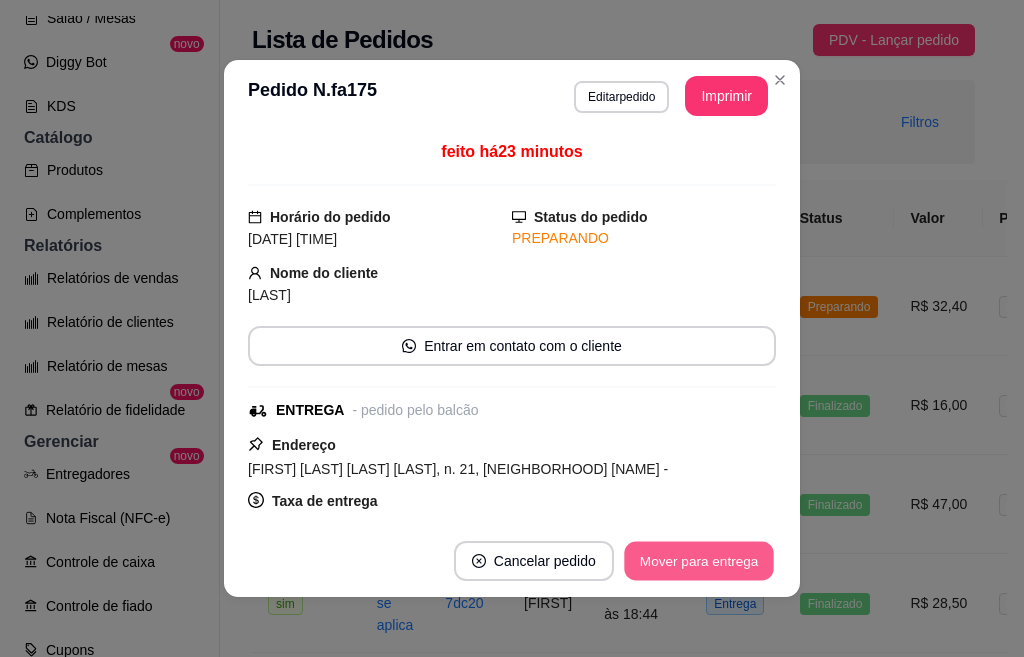 click on "Mover para entrega" at bounding box center [699, 561] 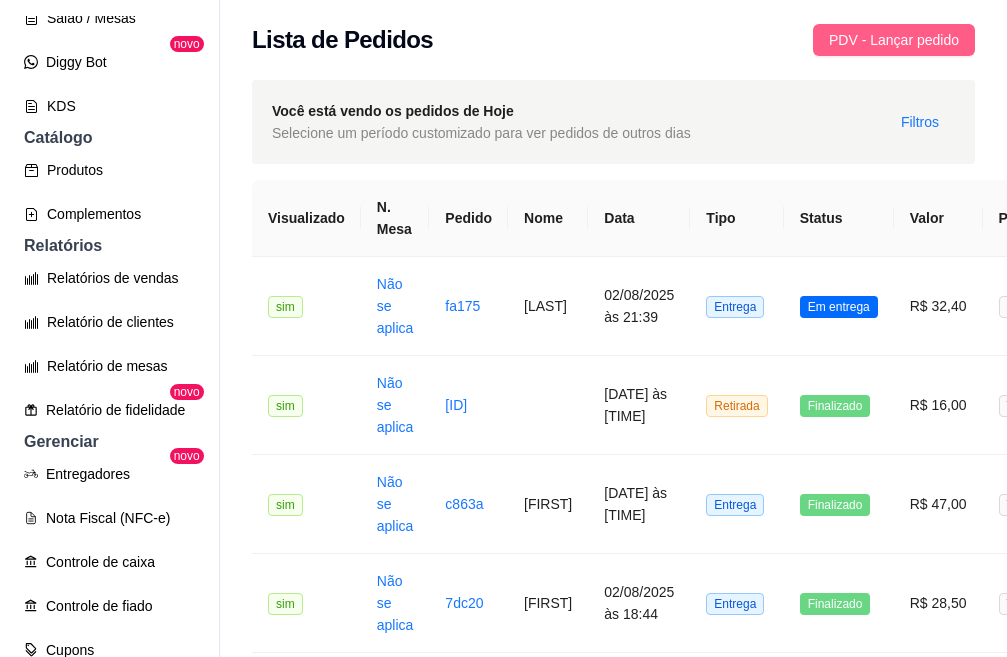 click on "PDV - Lançar pedido" at bounding box center (894, 40) 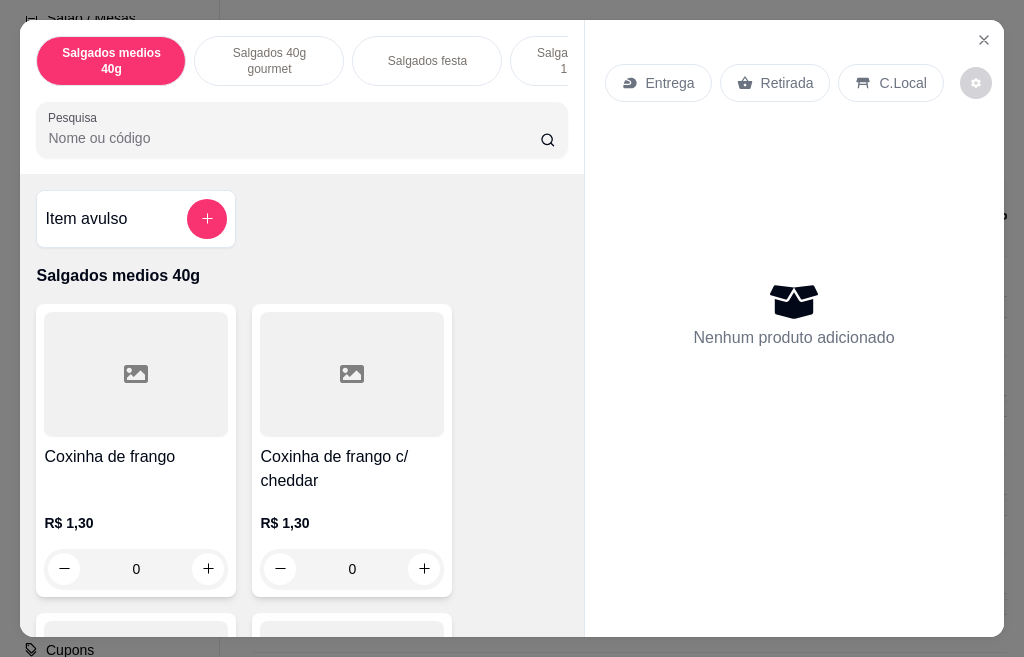 scroll, scrollTop: 53, scrollLeft: 0, axis: vertical 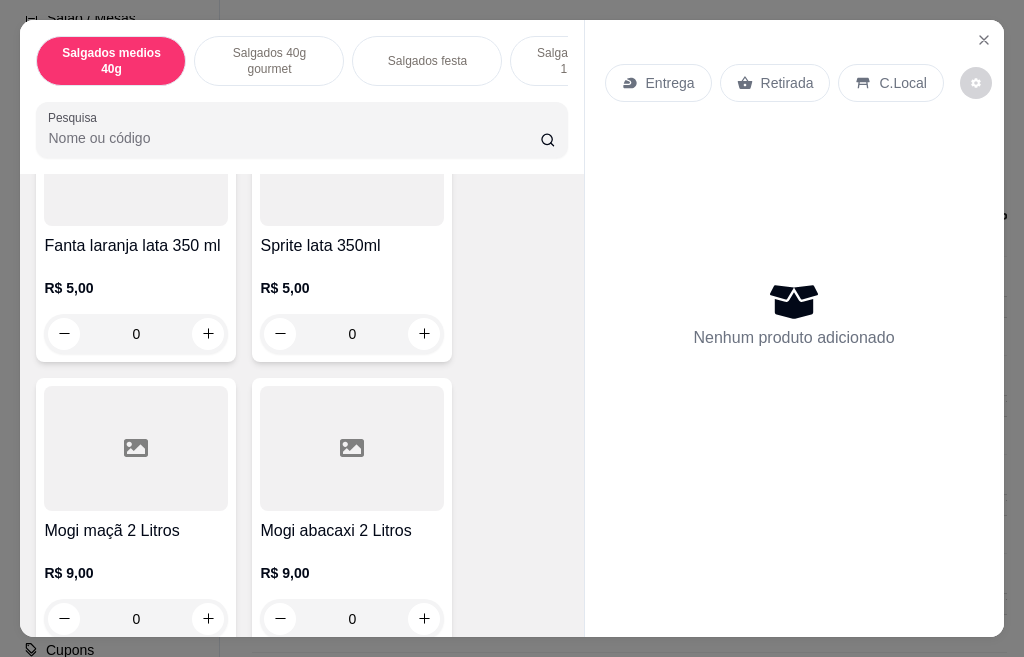 click on "Salgados festa" at bounding box center [427, 61] 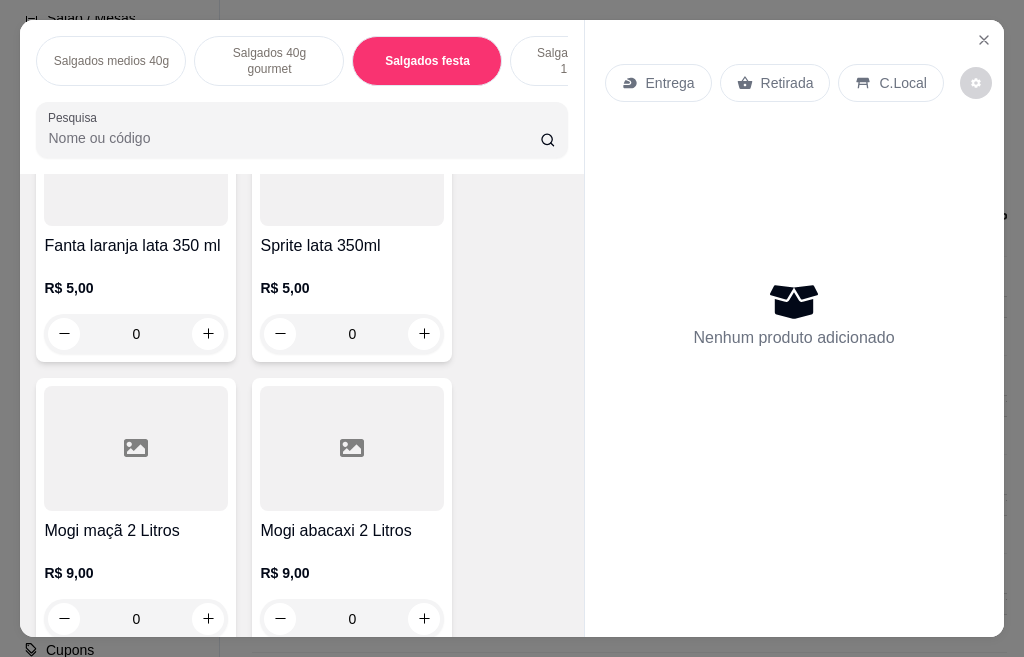 scroll, scrollTop: 53, scrollLeft: 0, axis: vertical 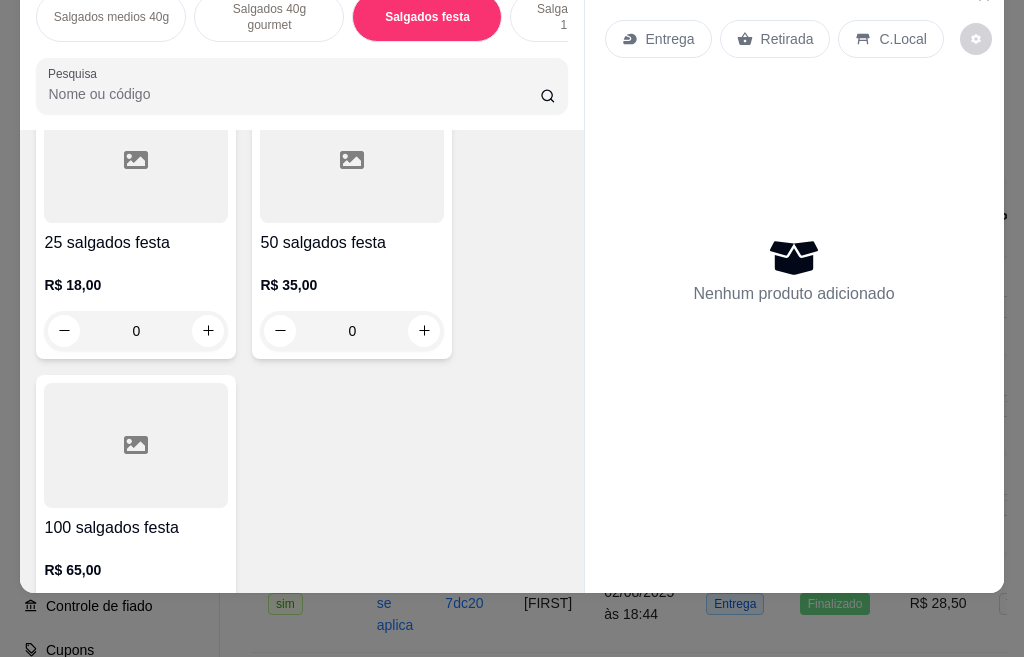 click at bounding box center (136, 445) 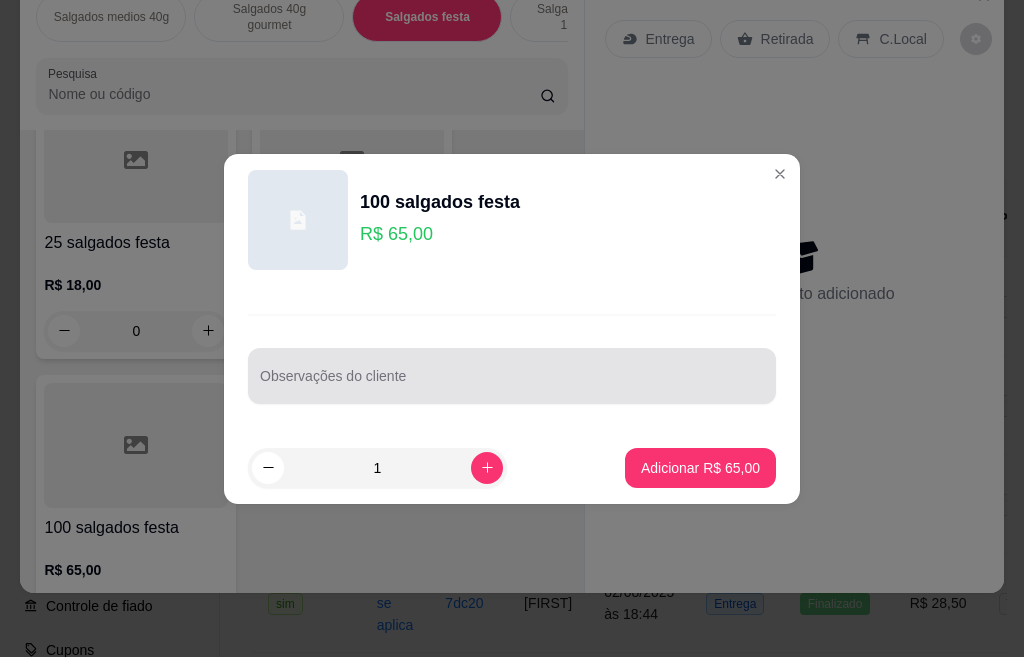 click at bounding box center [512, 376] 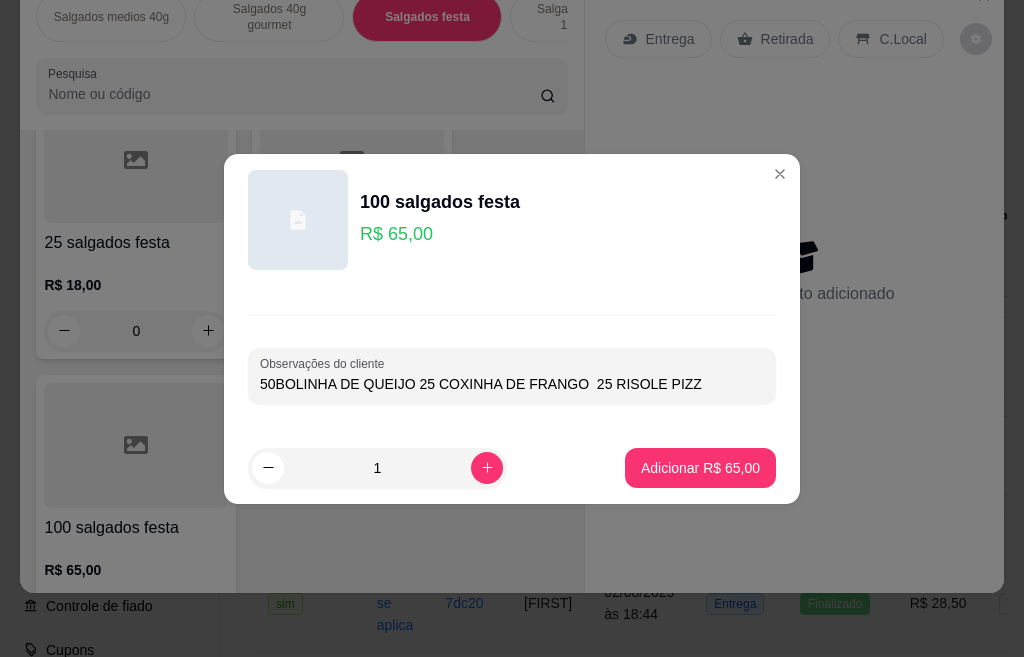 type on "50BOLINHA DE QUEIJO 25 COXINHA DE FRANGO  25 RISOLE PIZZA" 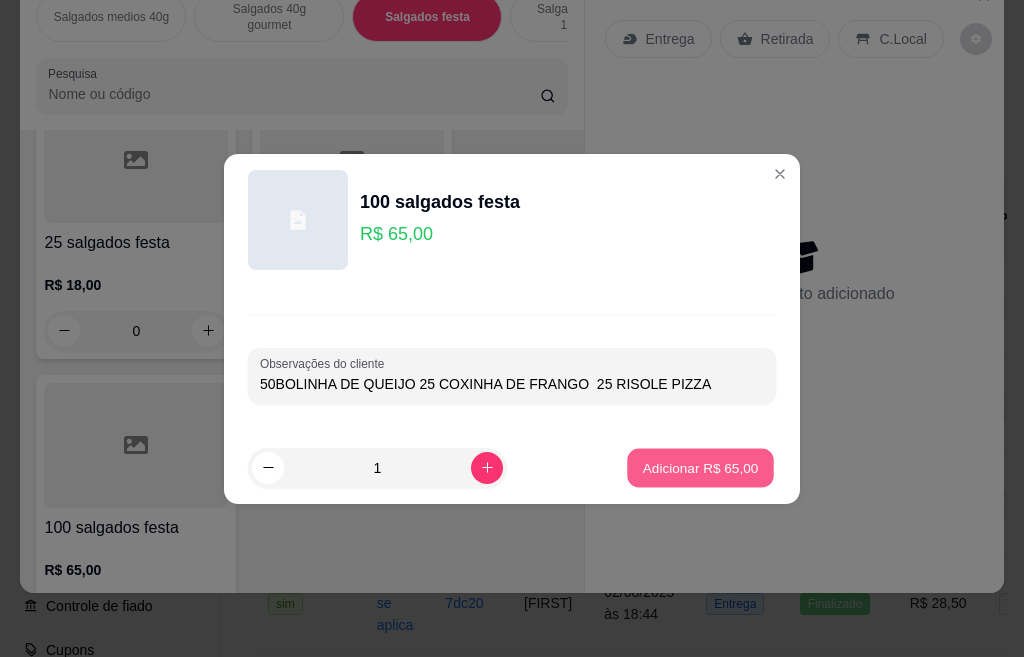 click on "Adicionar   R$ 65,00" at bounding box center (701, 467) 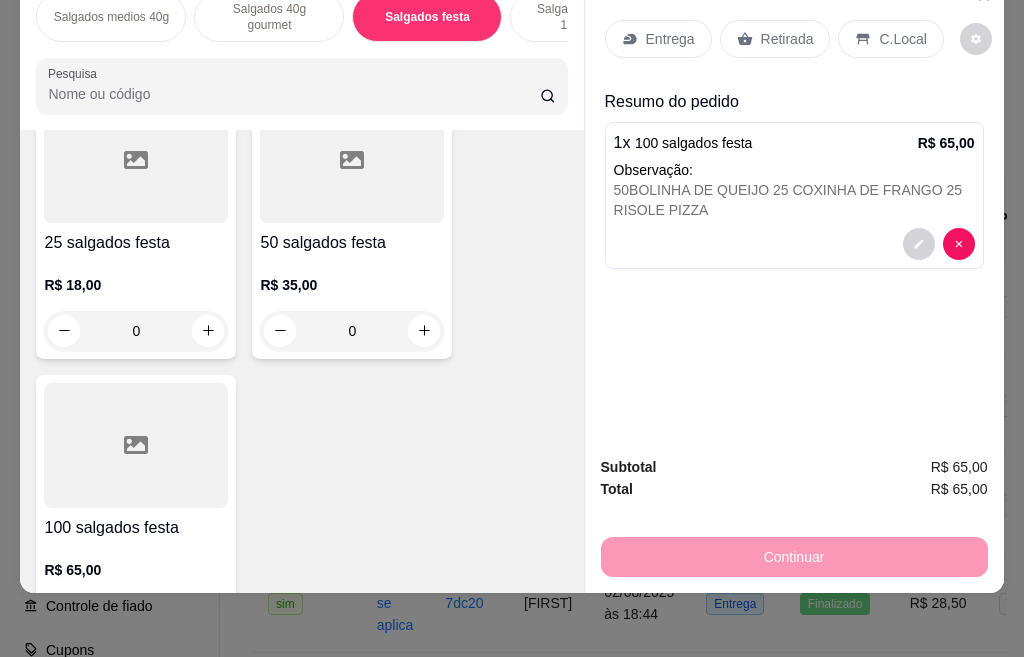 click on "Entrega" at bounding box center (670, 39) 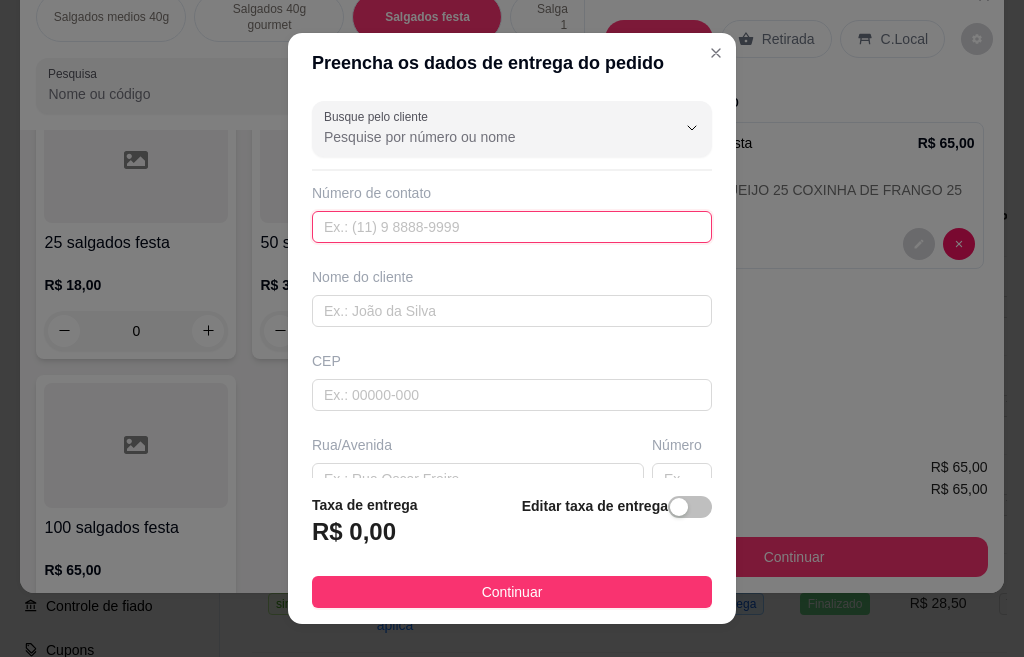 click at bounding box center (512, 227) 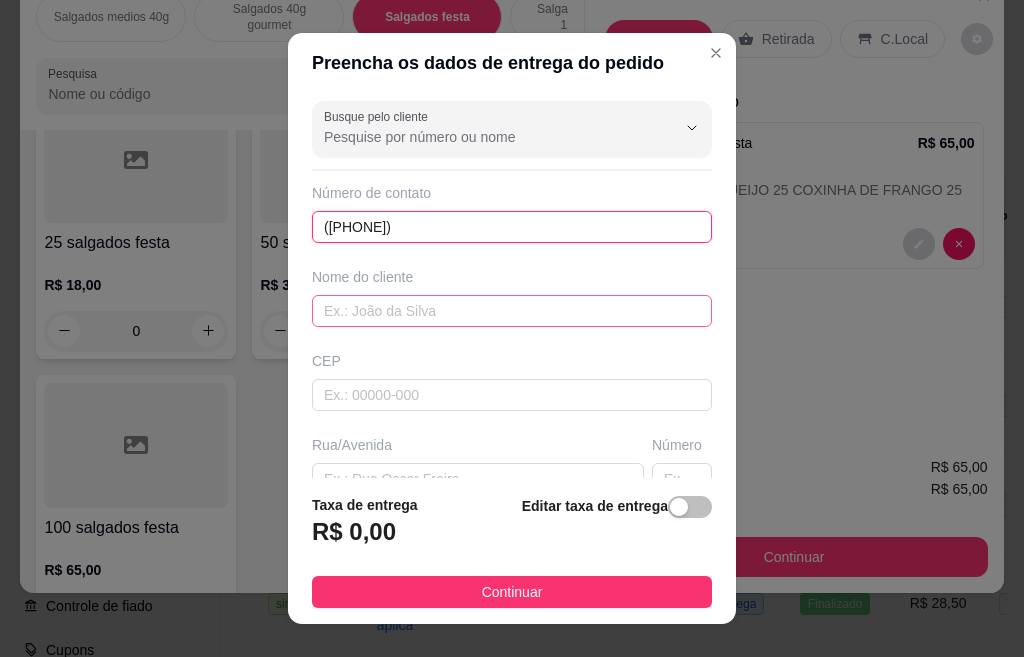 type on "([PHONE])" 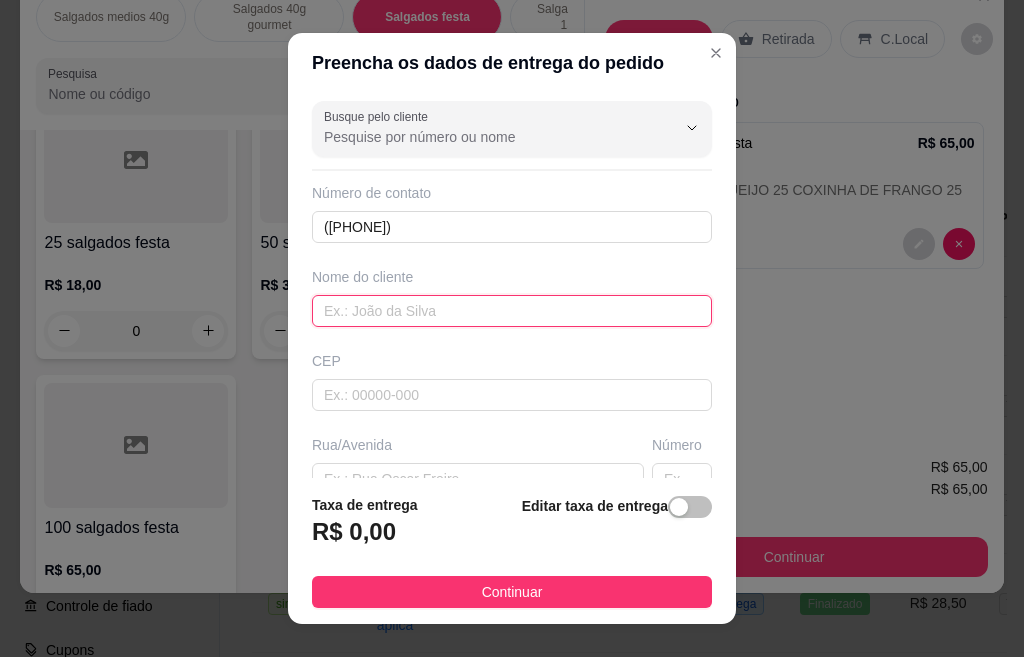 click at bounding box center (512, 311) 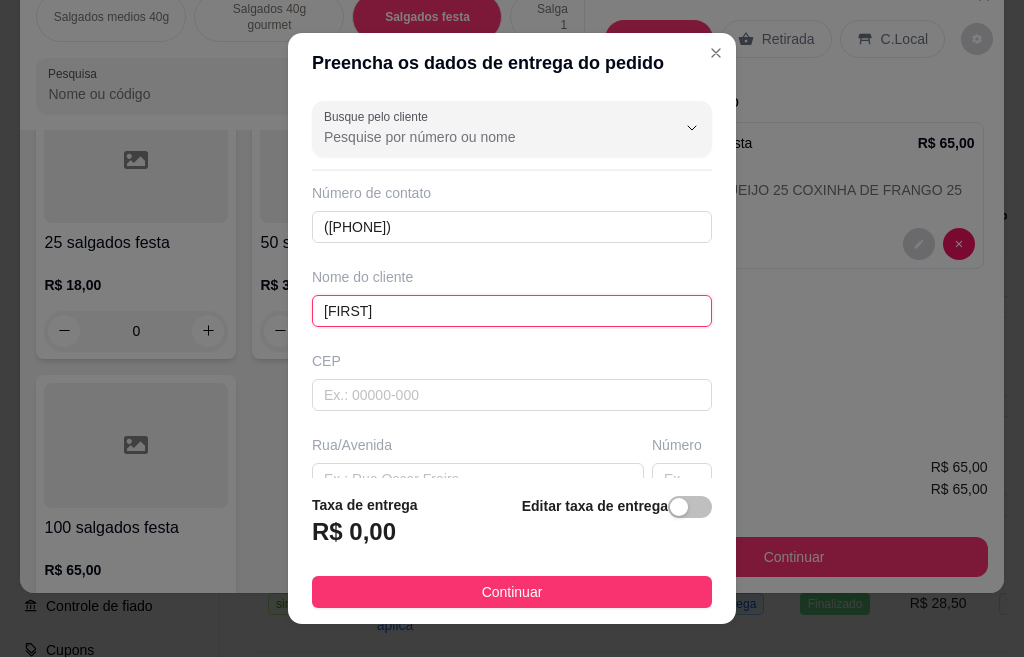 type on "[FIRST]" 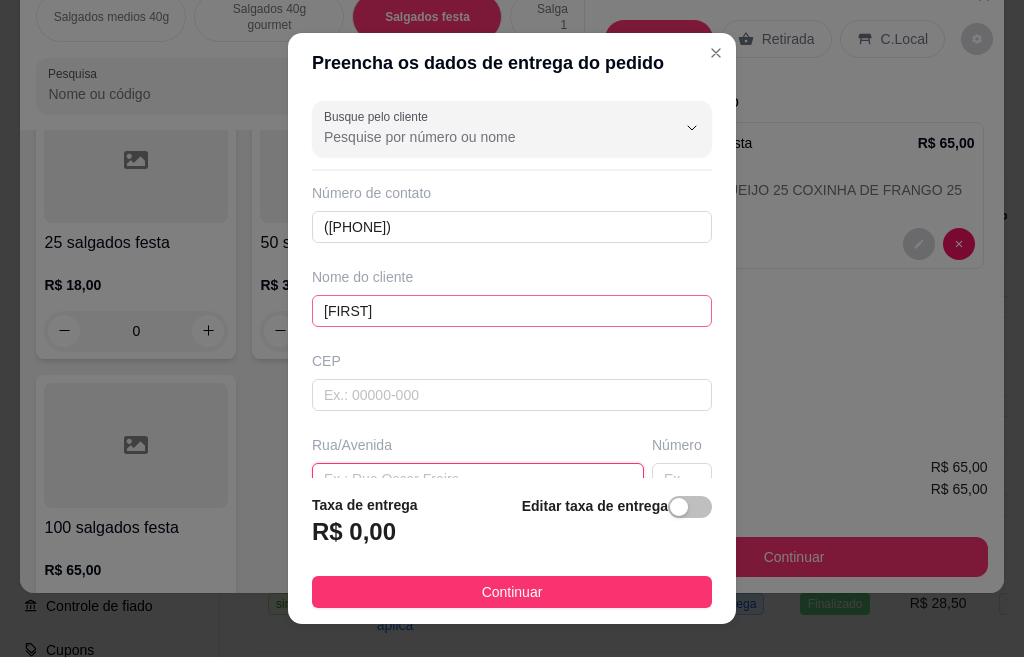 scroll, scrollTop: 17, scrollLeft: 0, axis: vertical 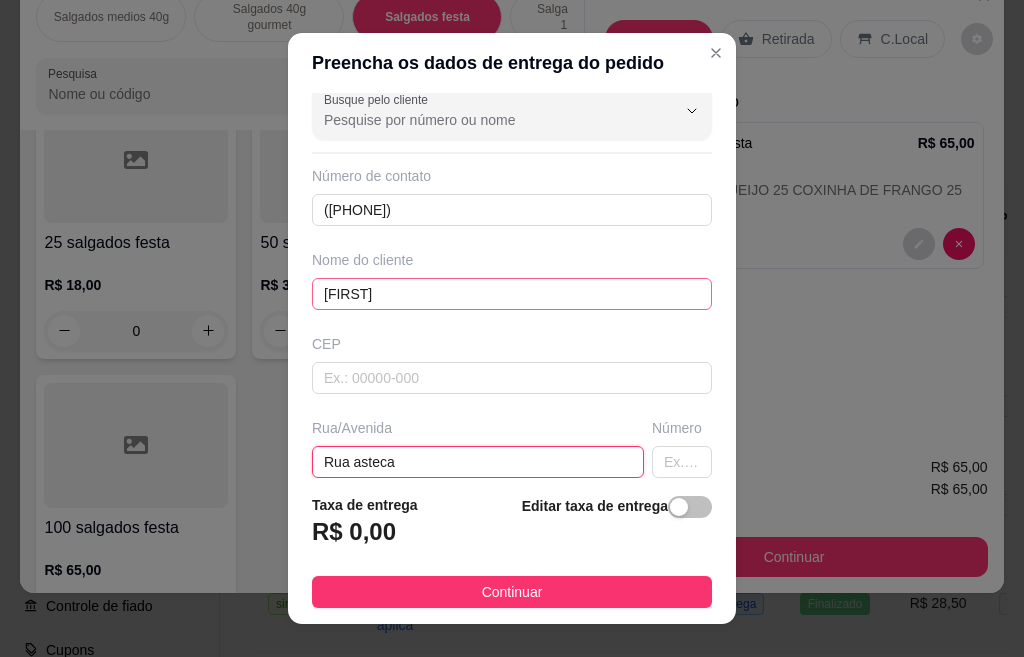 type on "Rua asteca" 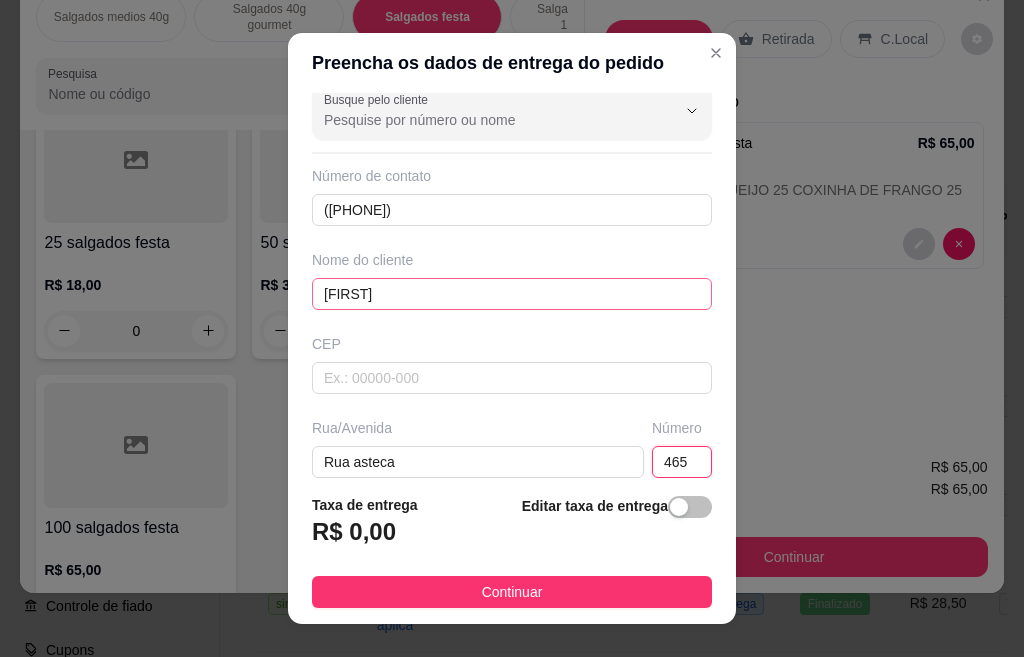 type on "465" 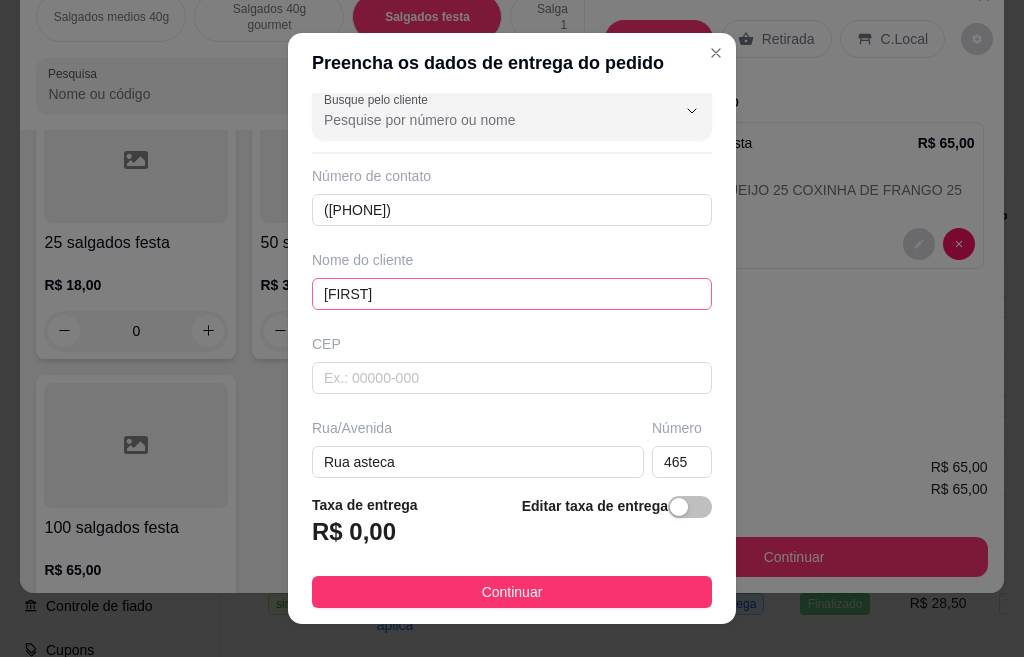 scroll, scrollTop: 277, scrollLeft: 0, axis: vertical 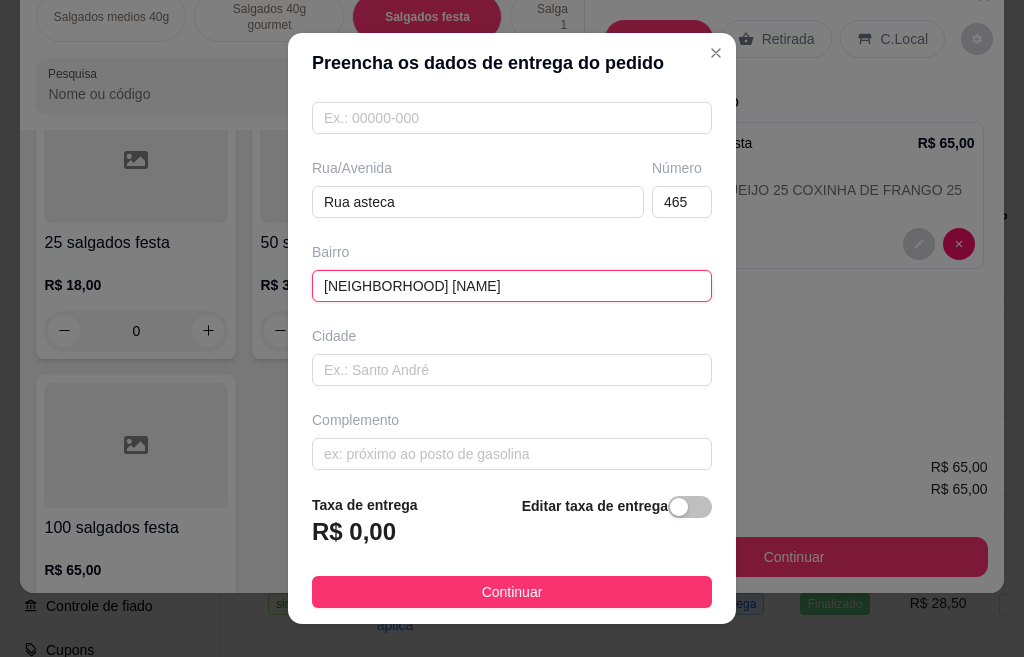 type on "[NEIGHBORHOOD] [NAME]" 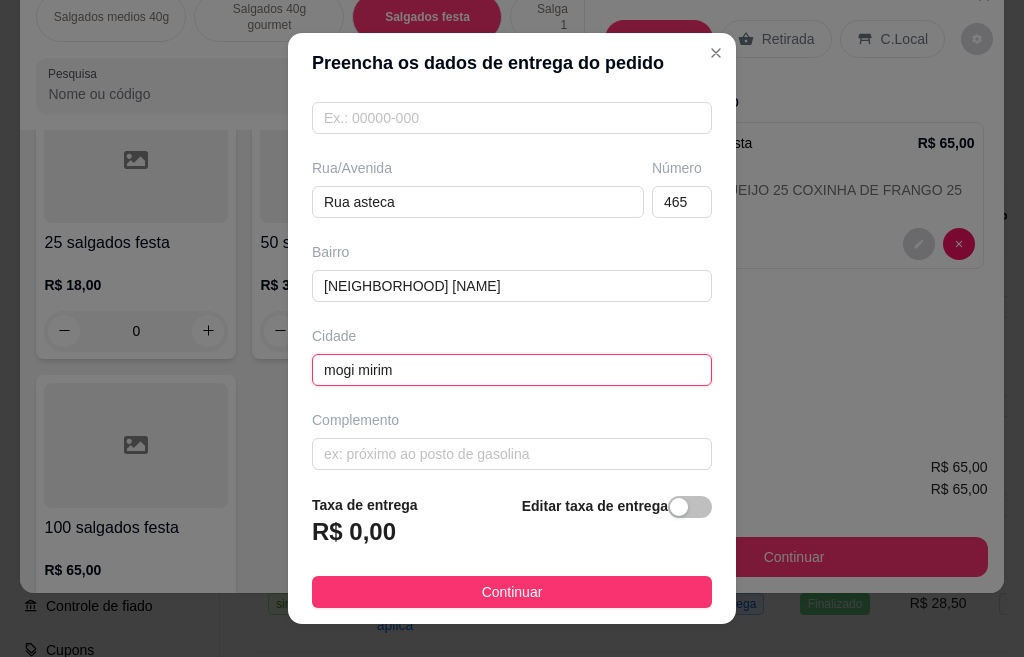 type on "mogi mirim" 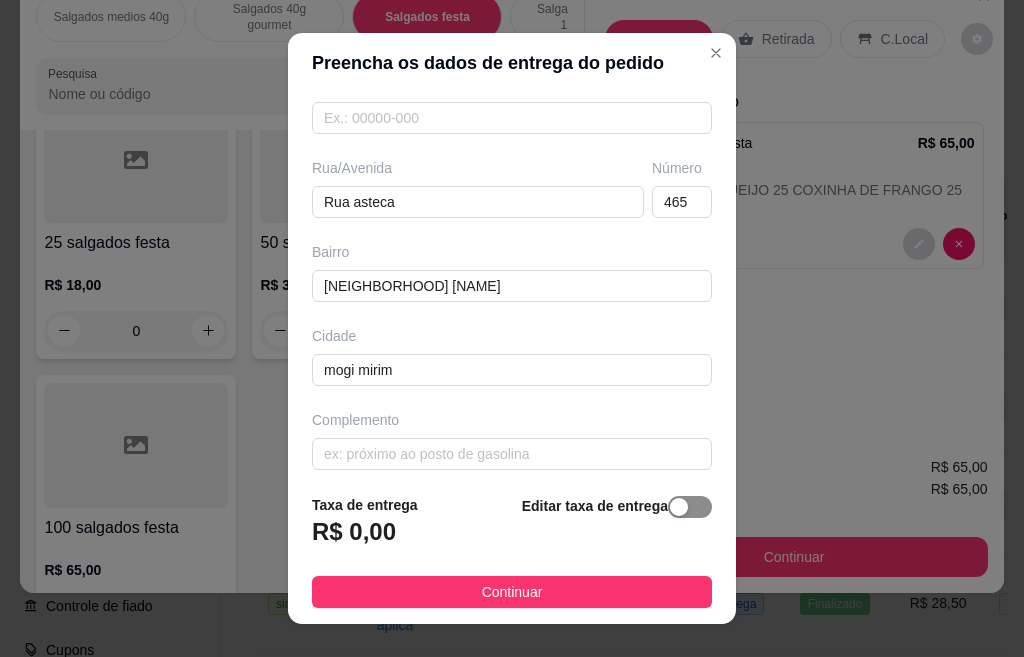 click at bounding box center (690, 507) 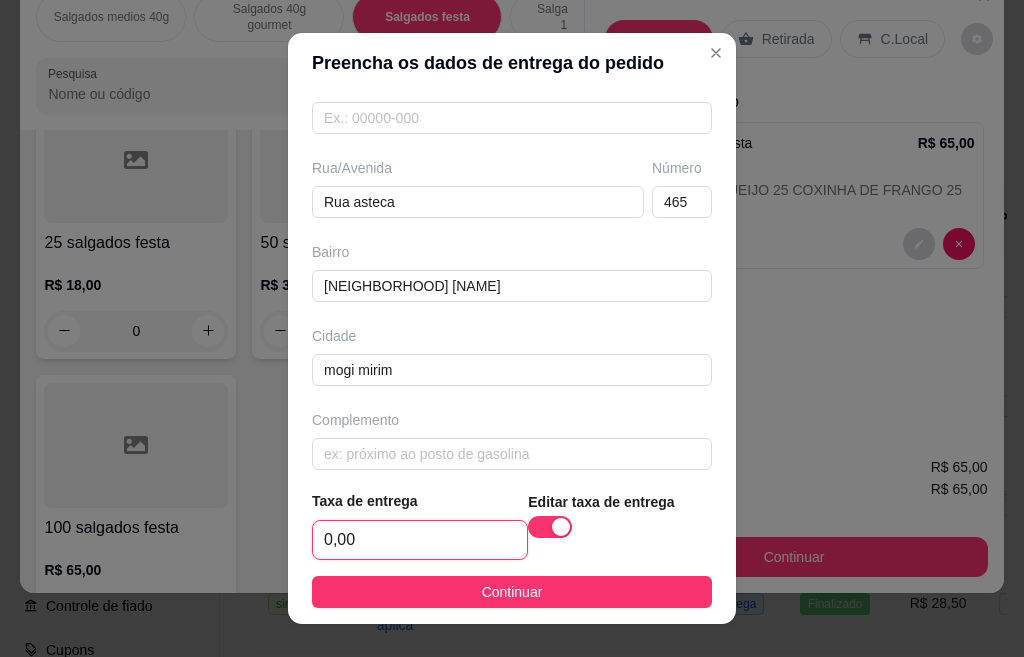 click on "0,00" at bounding box center [420, 540] 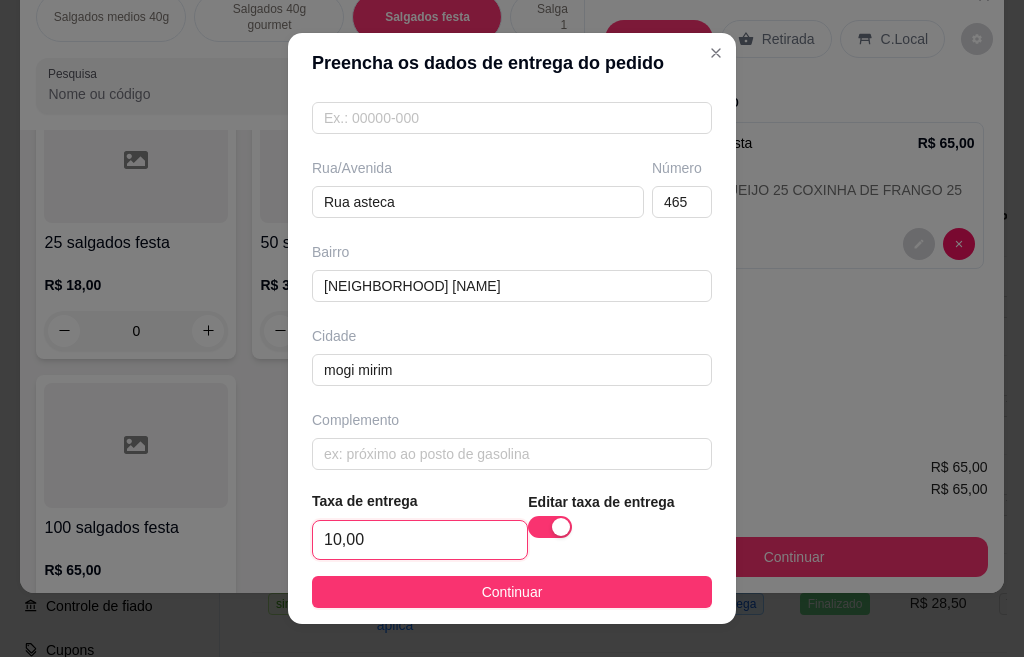 type on "10,00" 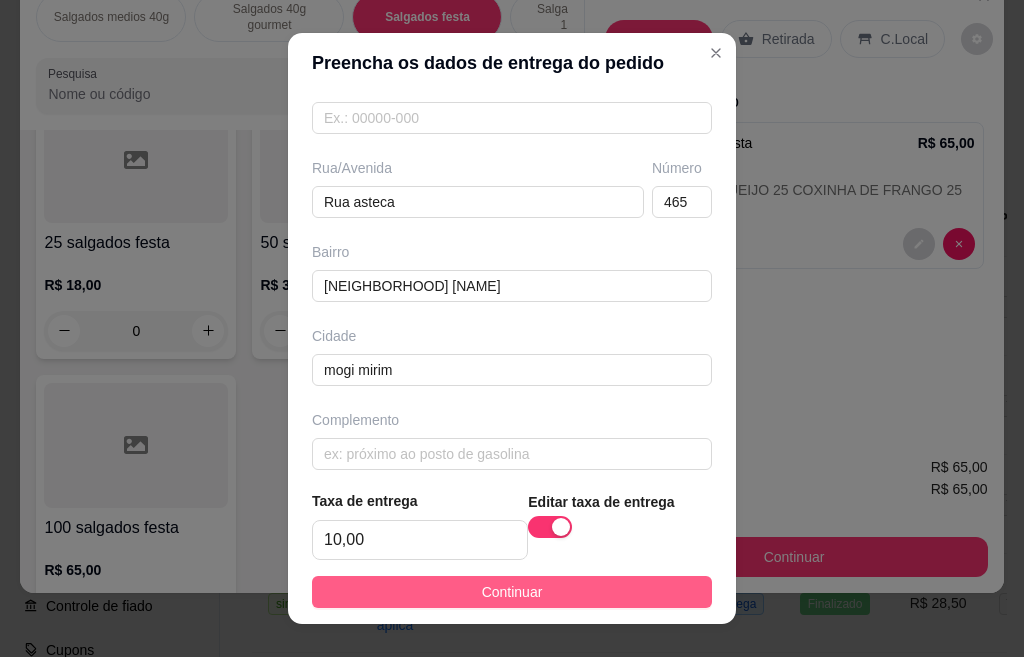 click on "Continuar" at bounding box center (512, 592) 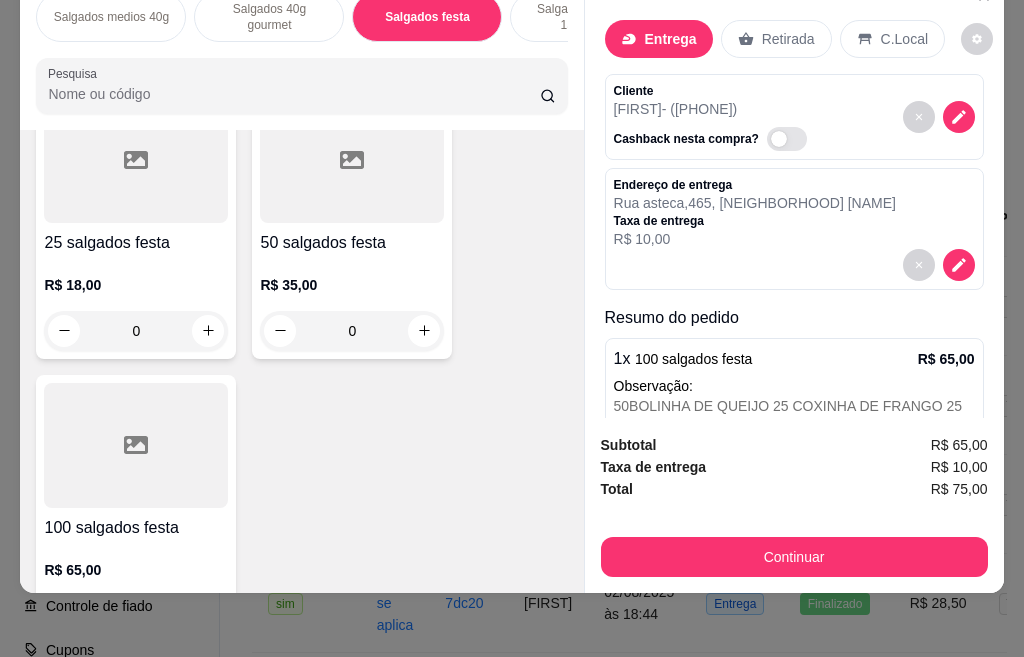 scroll, scrollTop: 0, scrollLeft: 0, axis: both 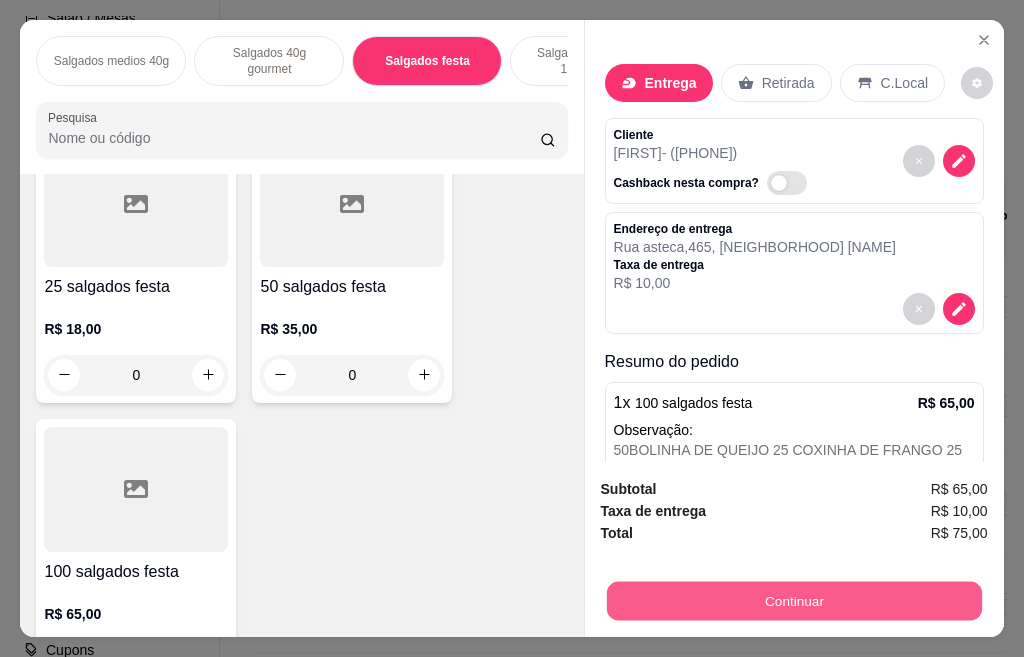 click on "Continuar" at bounding box center [793, 601] 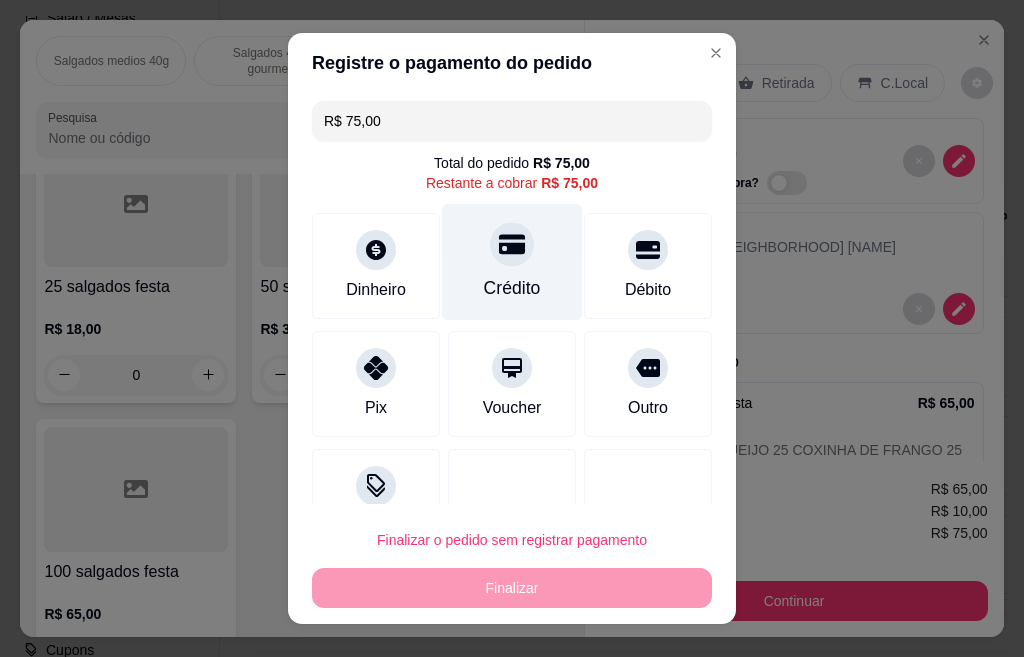 click on "Crédito" at bounding box center (512, 288) 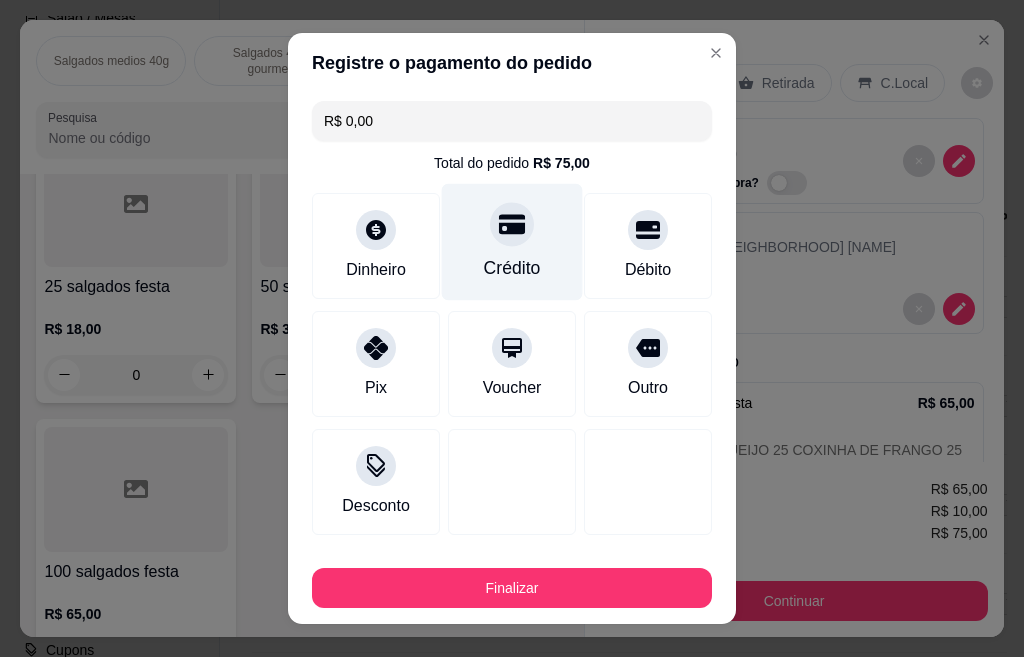 type on "R$ 0,00" 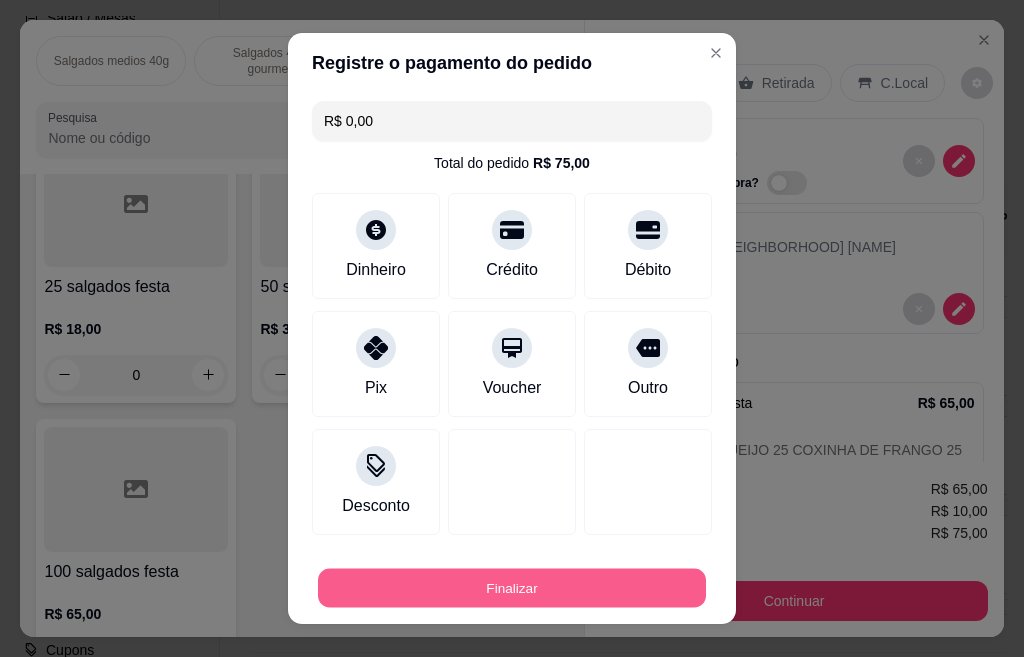 click on "Finalizar" at bounding box center (512, 588) 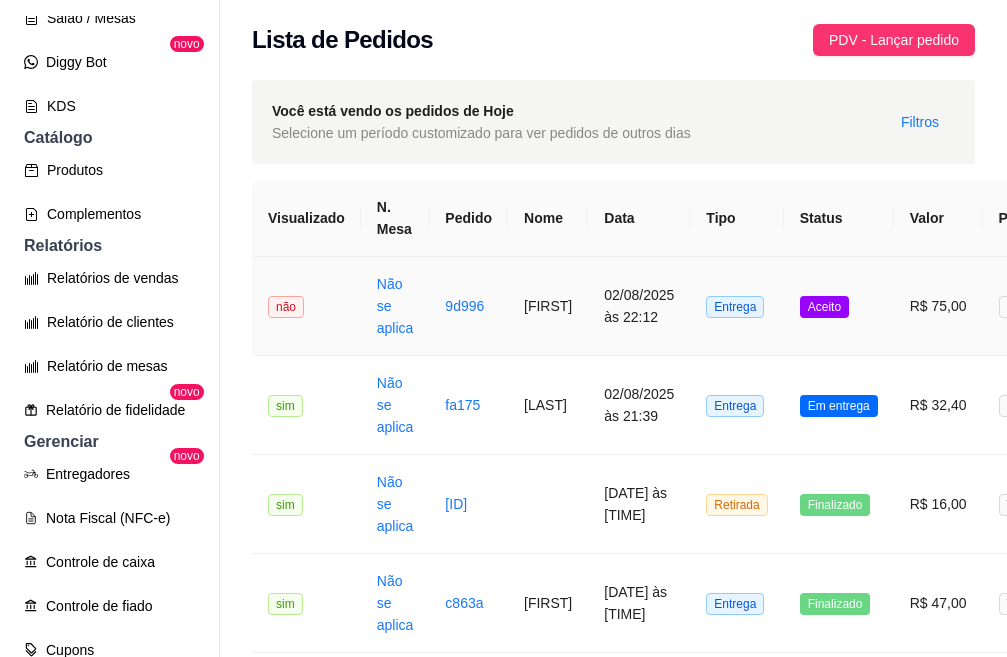 click on "Aceito" at bounding box center (824, 307) 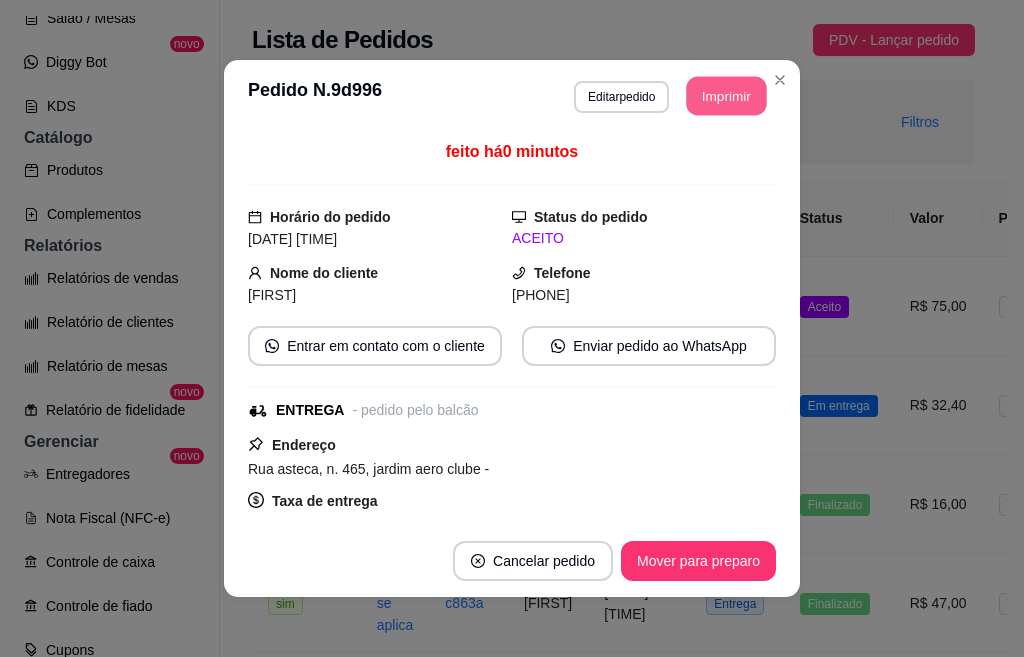 click on "Imprimir" at bounding box center [727, 96] 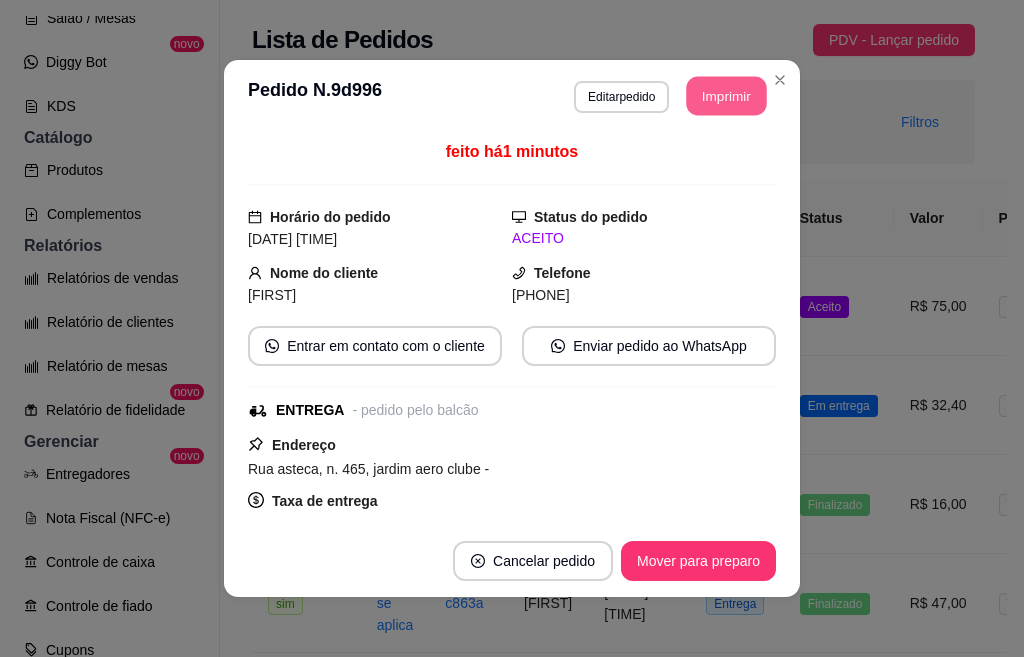 click on "Imprimir" at bounding box center [727, 96] 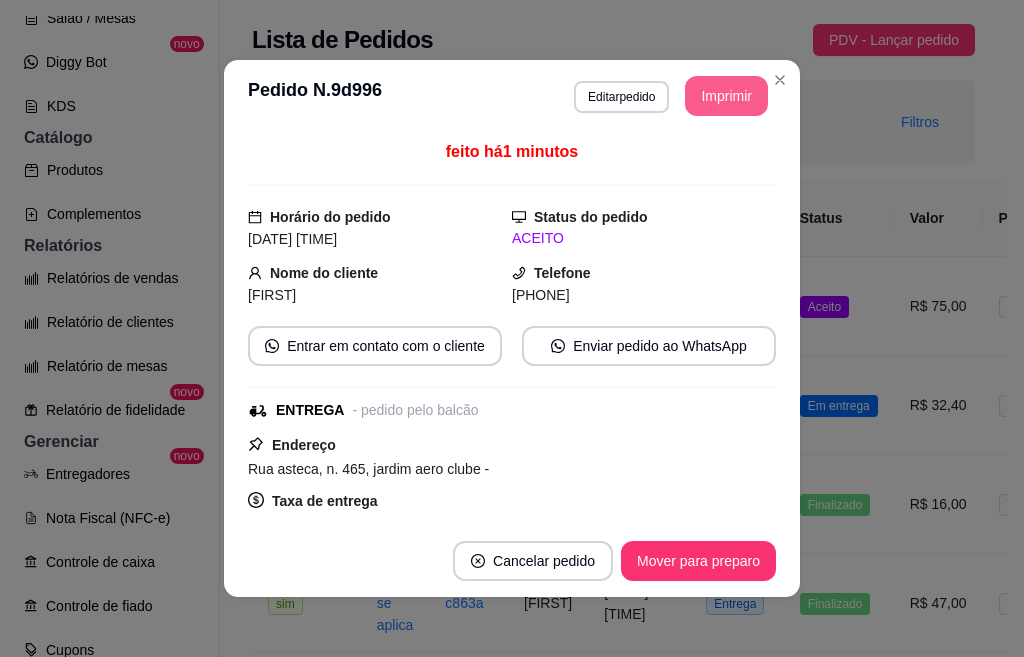scroll, scrollTop: 0, scrollLeft: 0, axis: both 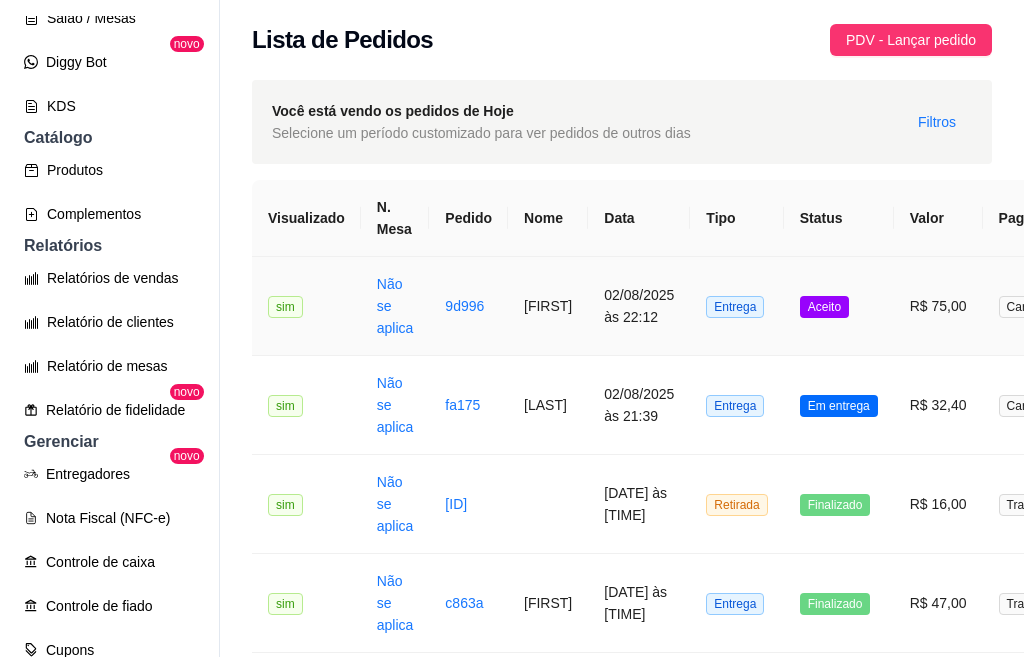 click on "[FIRST]" at bounding box center [548, 306] 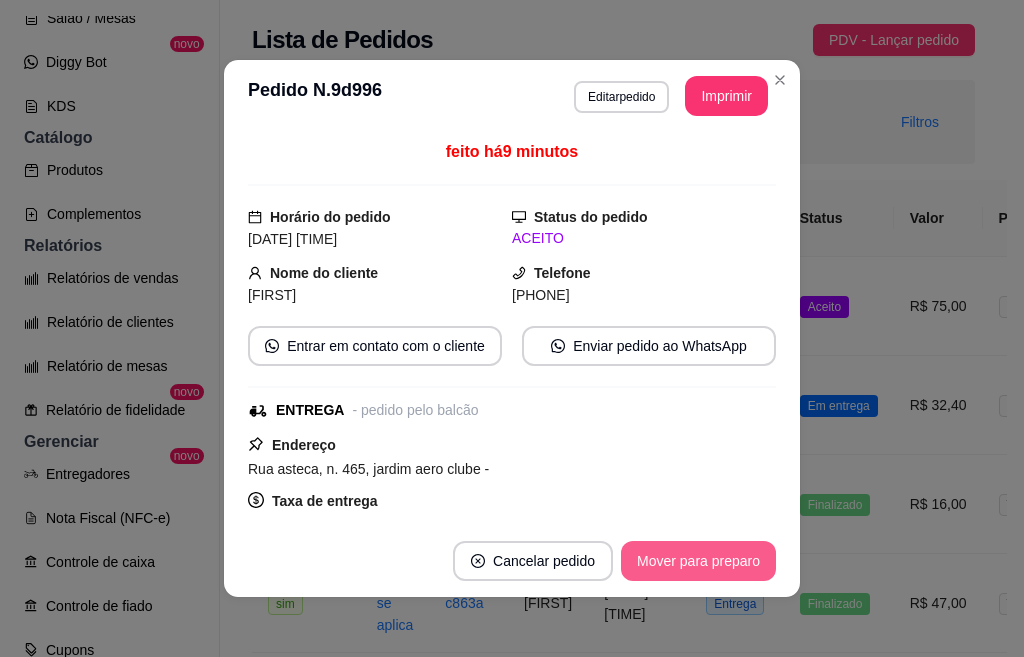 click on "Mover para preparo" at bounding box center (698, 561) 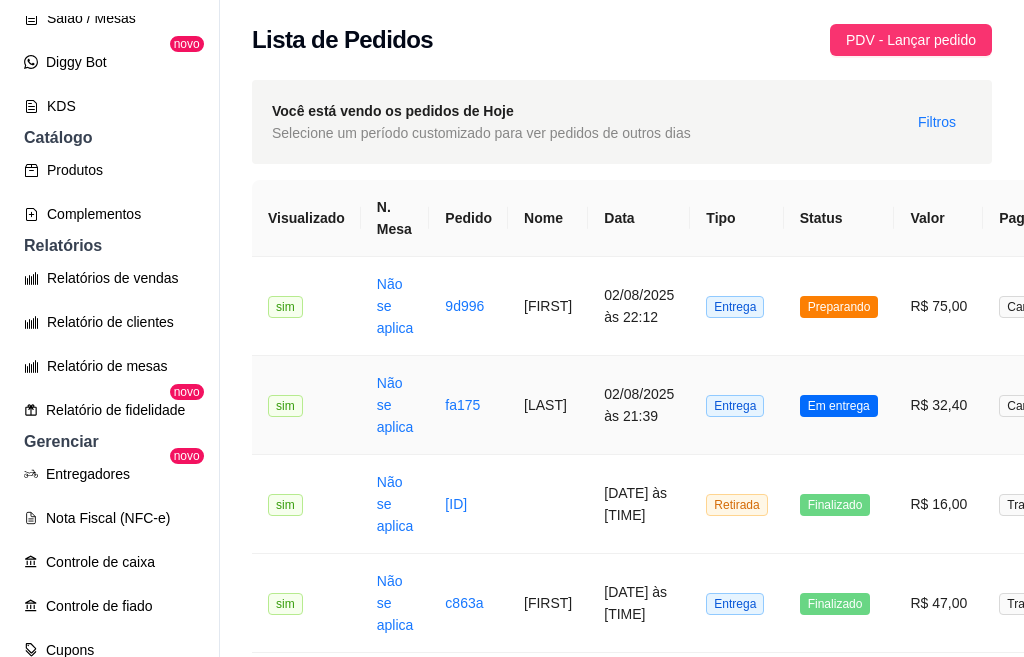 click on "[LAST]" at bounding box center [548, 405] 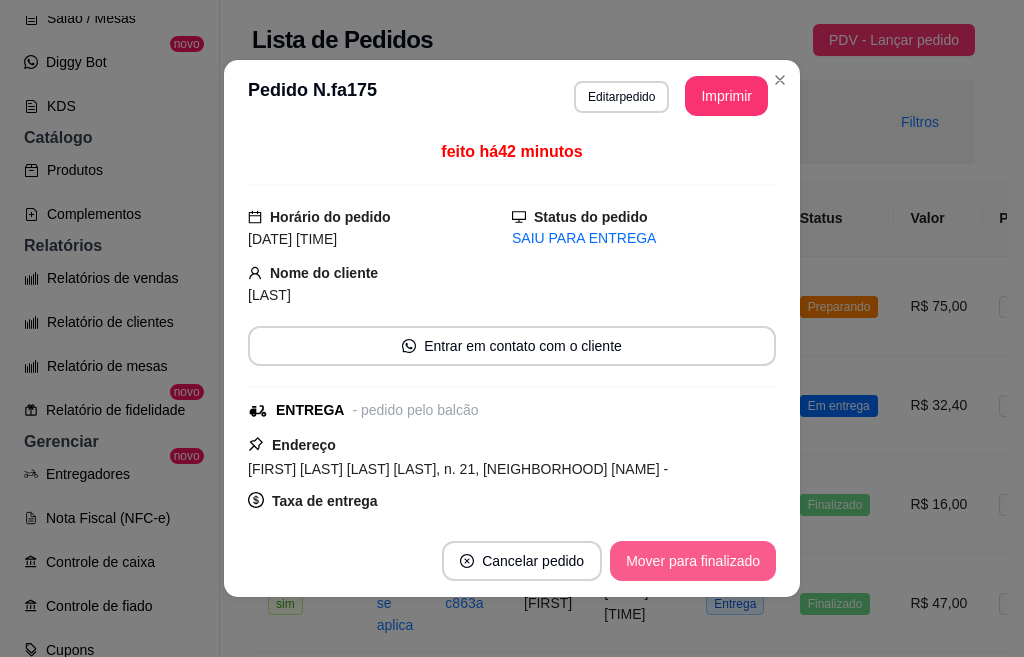click on "Mover para finalizado" at bounding box center (693, 561) 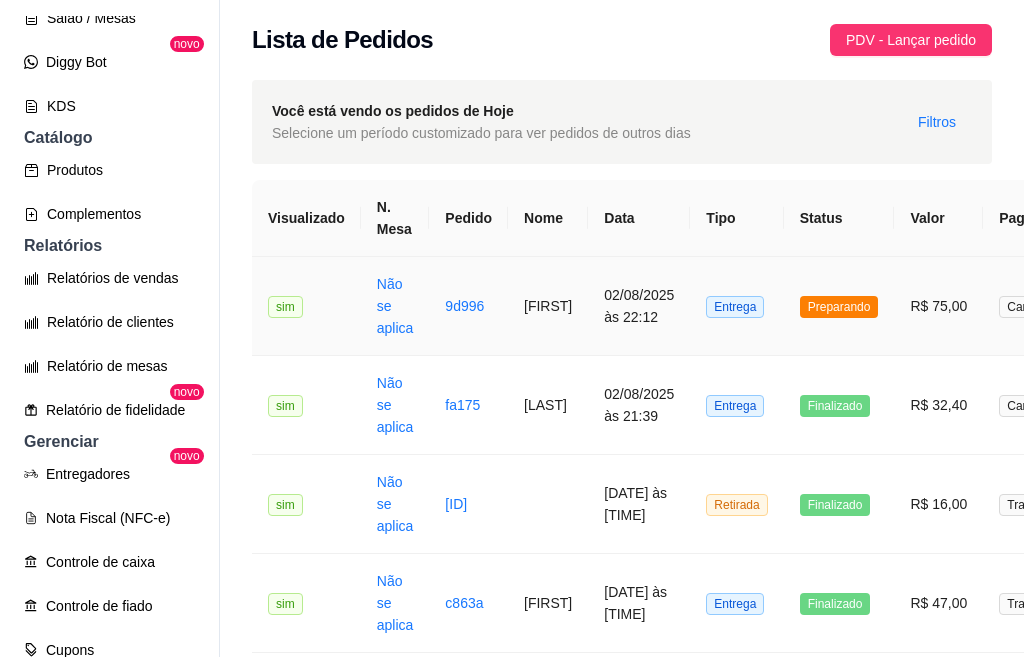 click on "[FIRST]" at bounding box center [548, 306] 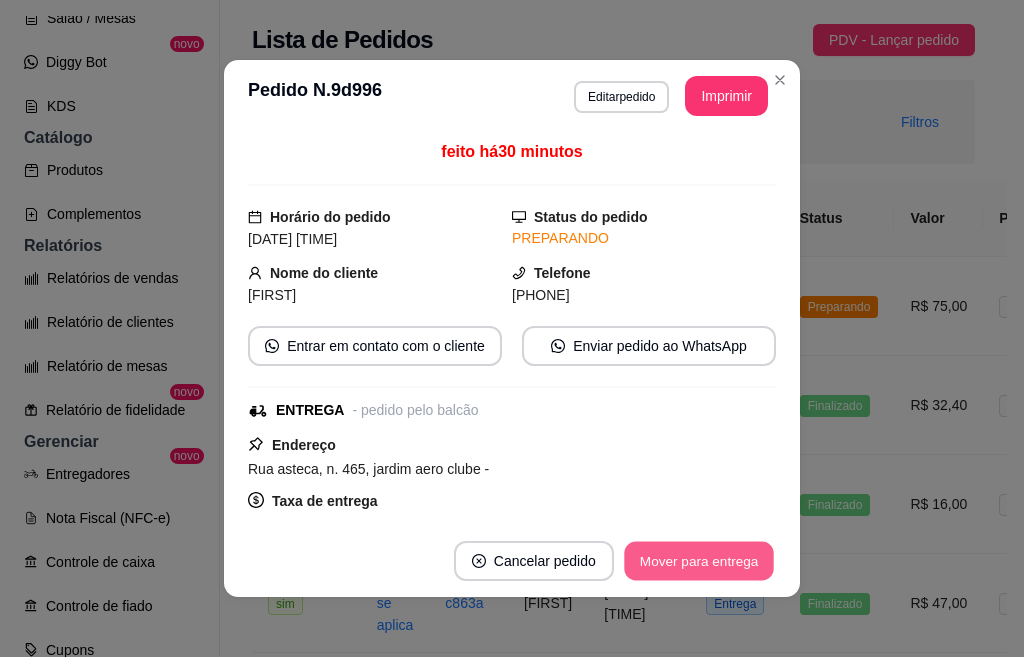 click on "Mover para entrega" at bounding box center (699, 561) 